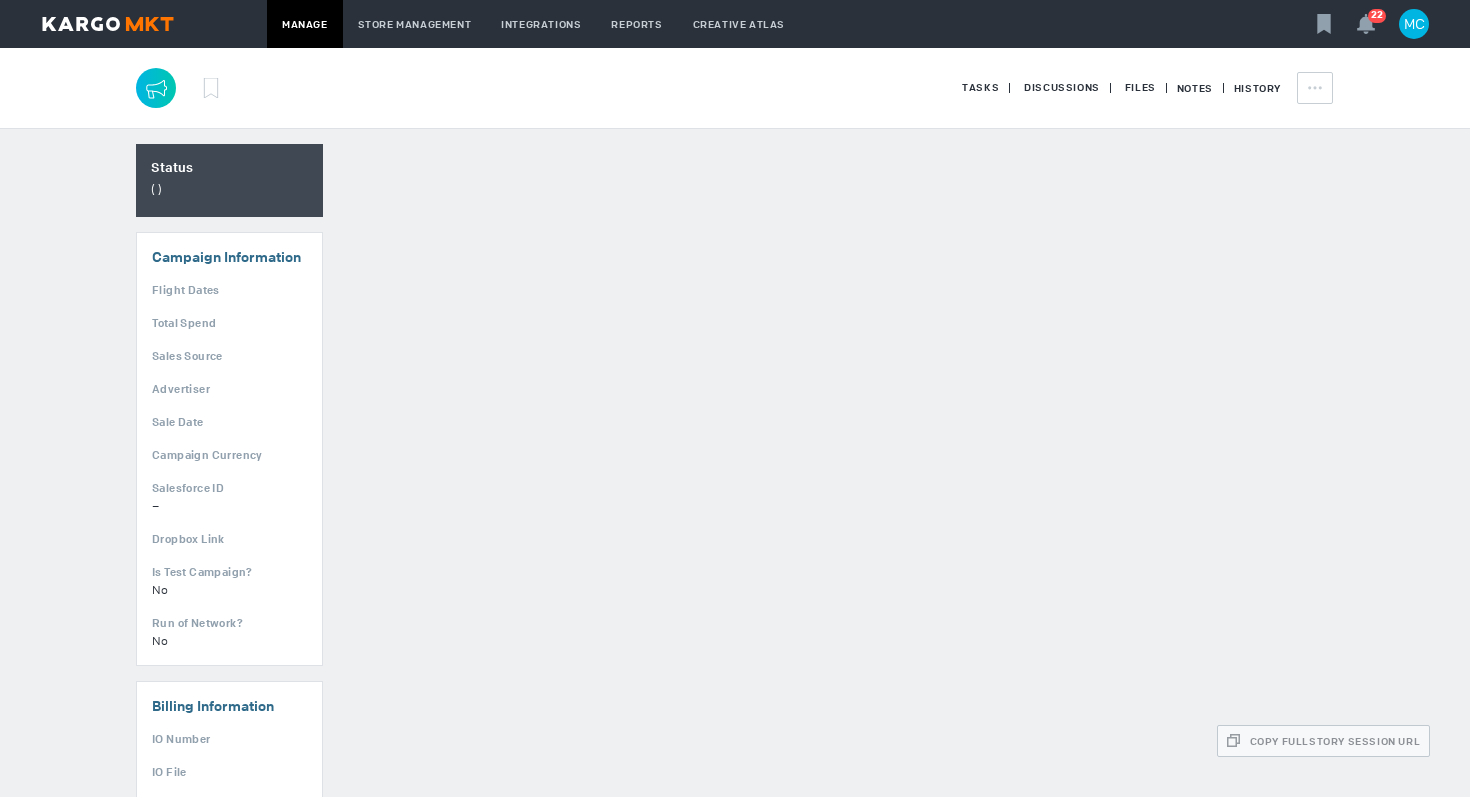 scroll, scrollTop: 0, scrollLeft: 0, axis: both 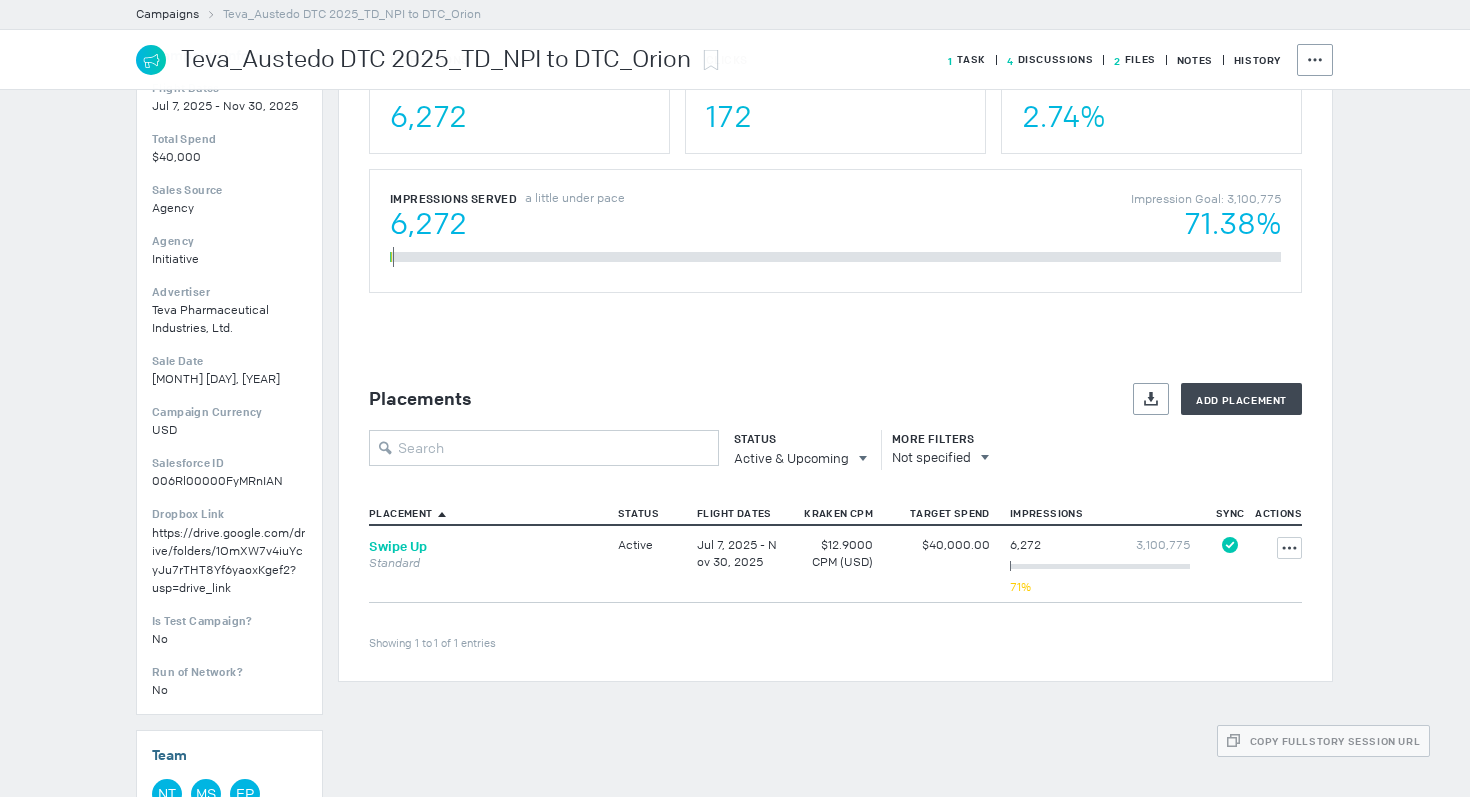 click on "Swipe Up" at bounding box center (398, 546) 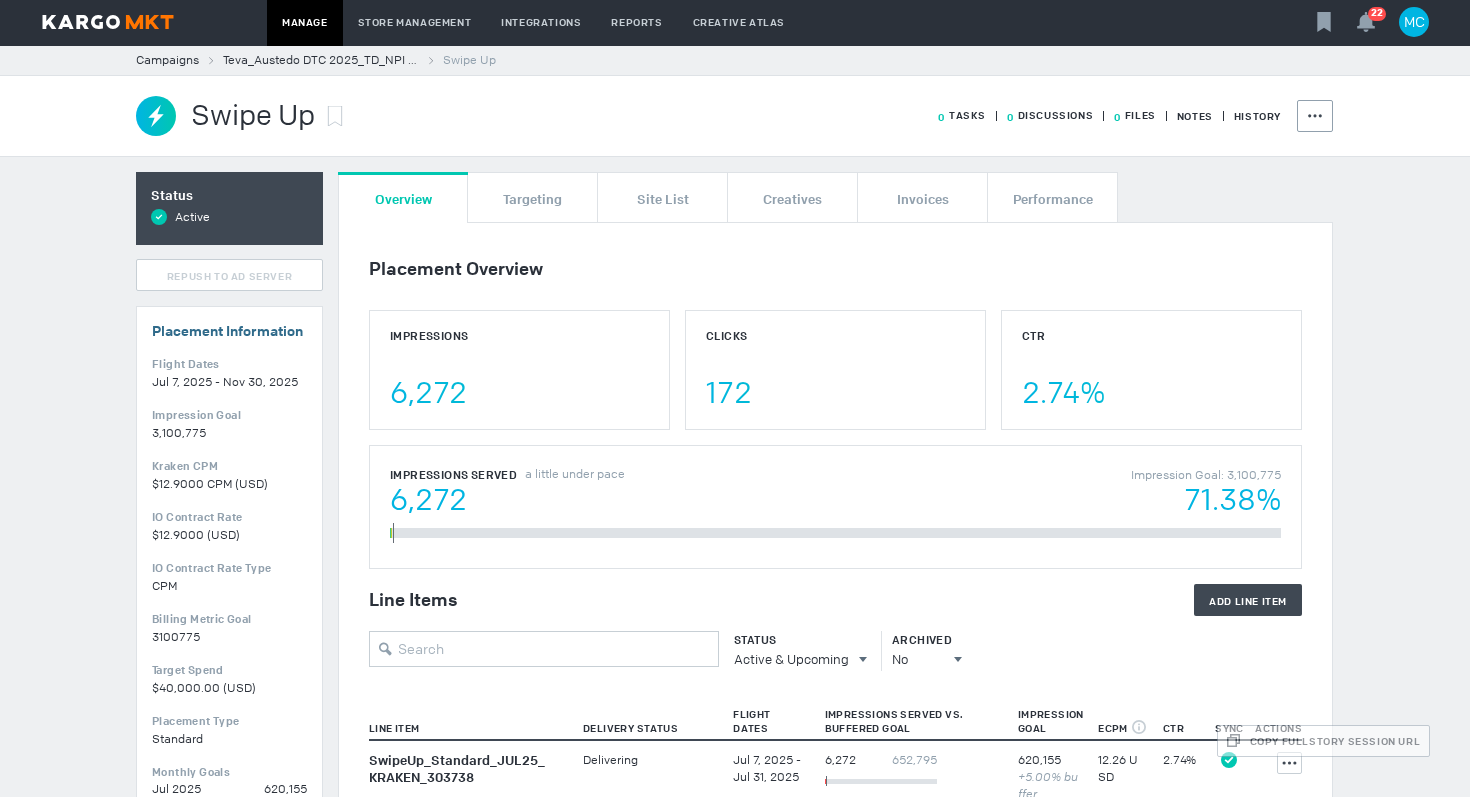 scroll, scrollTop: 0, scrollLeft: 0, axis: both 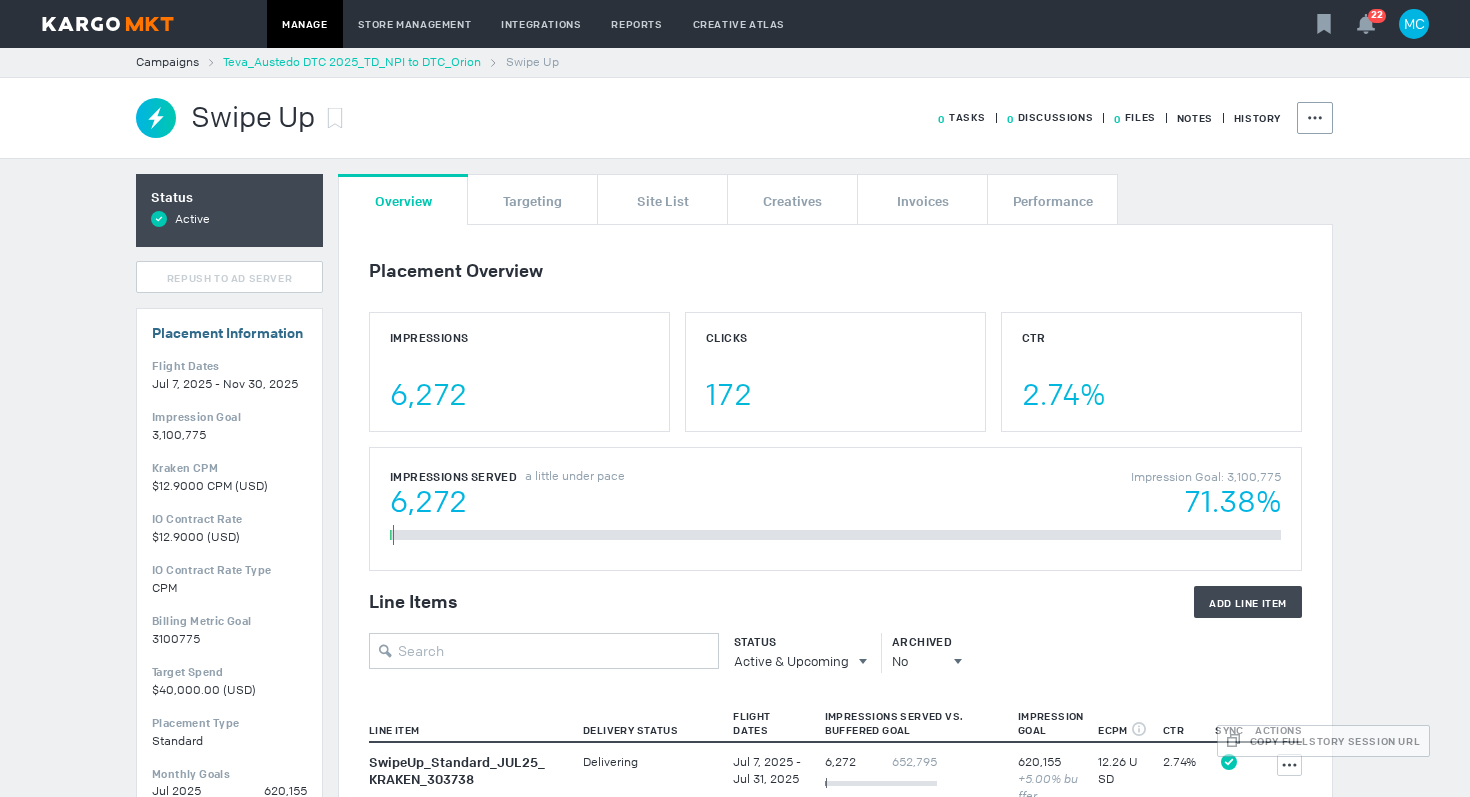click on "Teva_Austedo DTC 2025_TD_NPI to DTC_Orion" at bounding box center (352, 62) 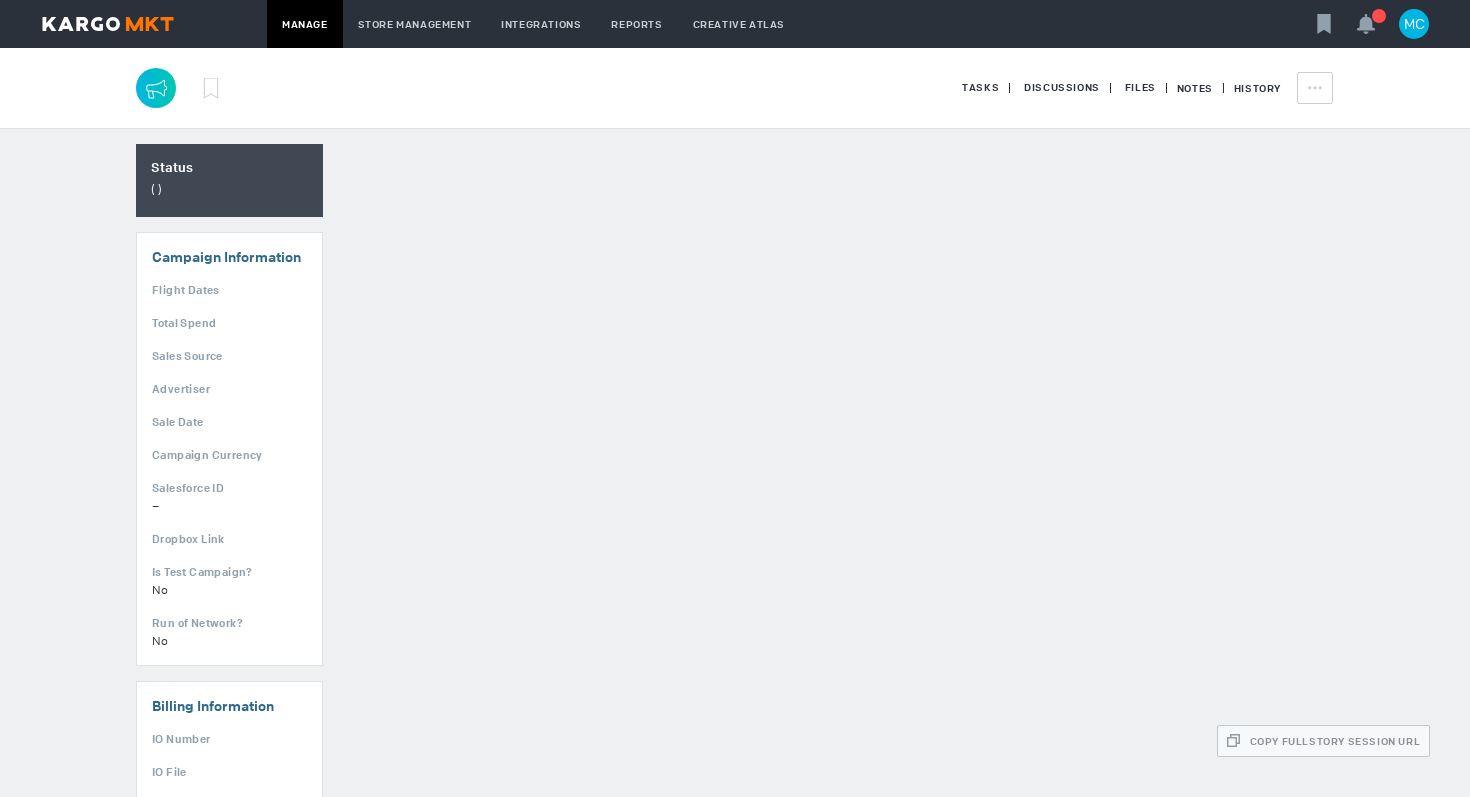 scroll, scrollTop: 0, scrollLeft: 0, axis: both 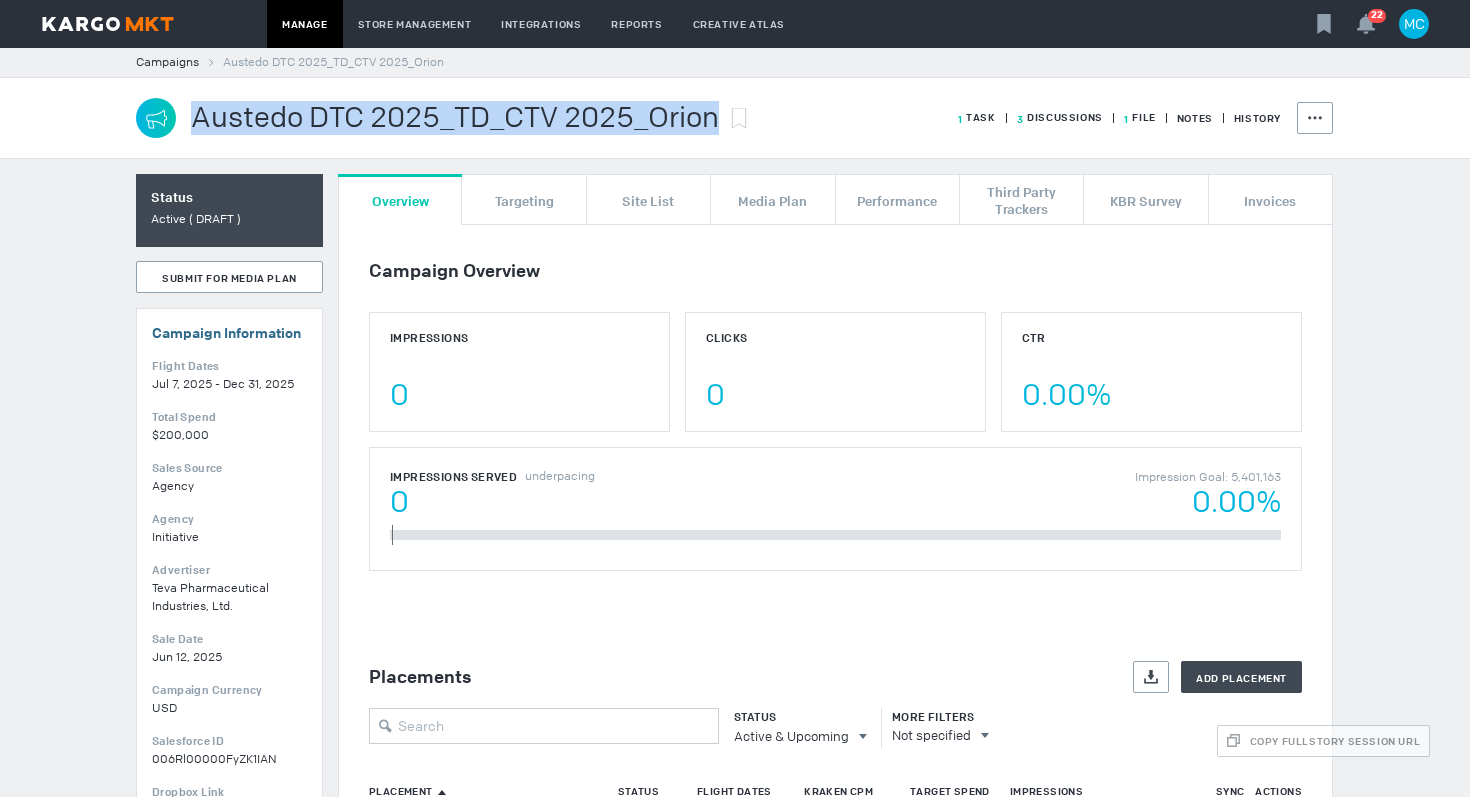 drag, startPoint x: 191, startPoint y: 118, endPoint x: 717, endPoint y: 120, distance: 526.0038 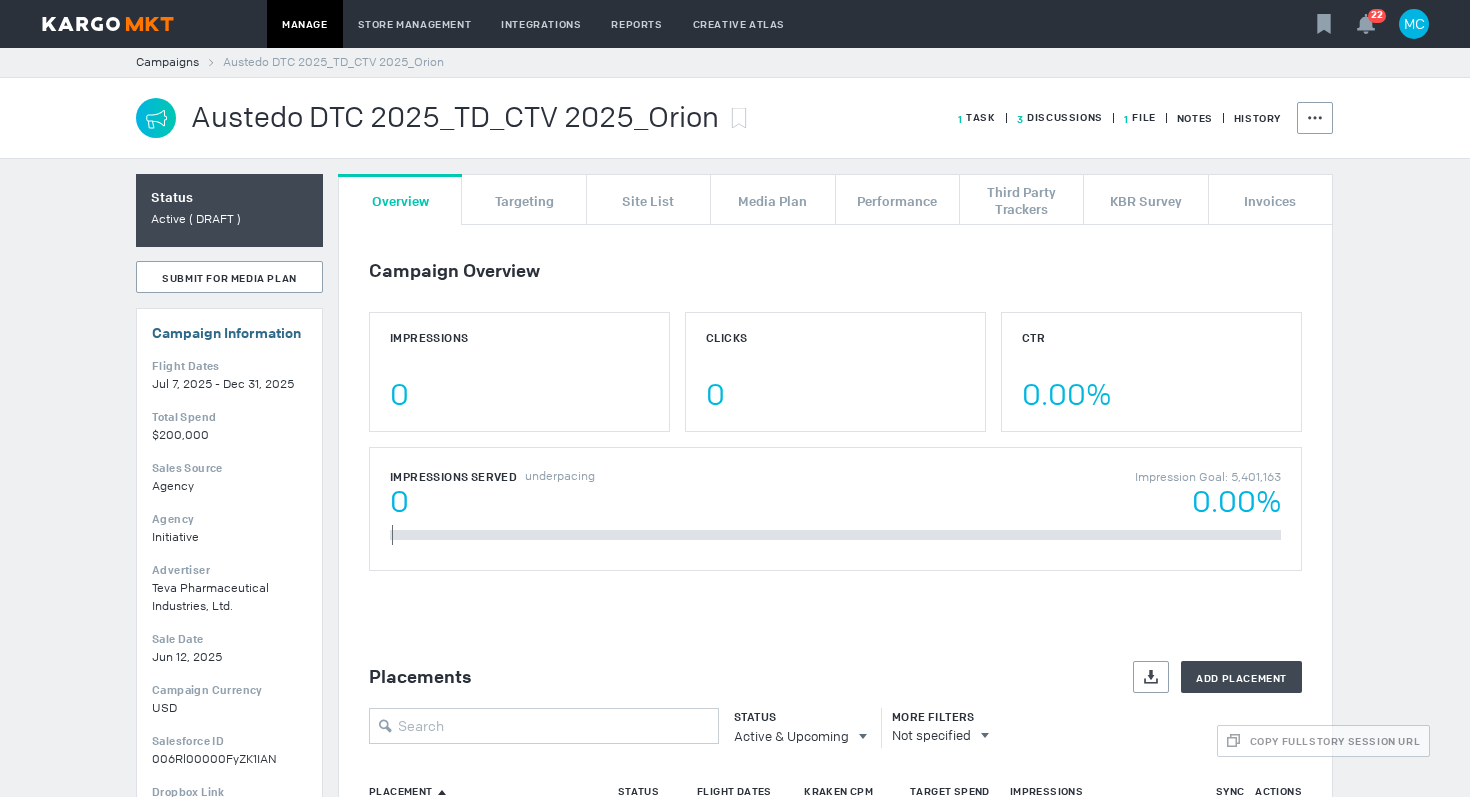 click on "Austedo DTC 2025_TD_CTV 2025_Orion" at bounding box center [455, 118] 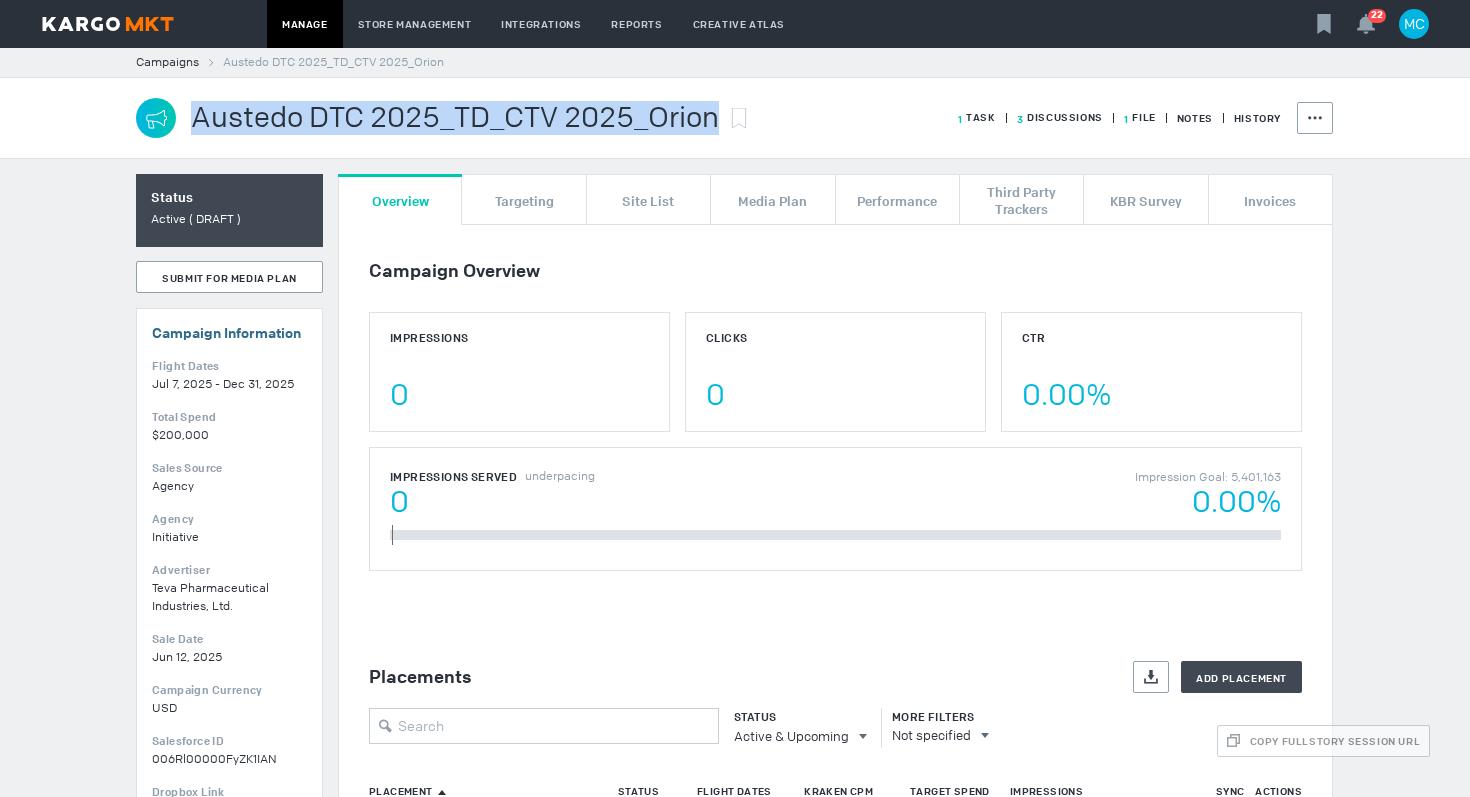 drag, startPoint x: 195, startPoint y: 119, endPoint x: 723, endPoint y: 133, distance: 528.18555 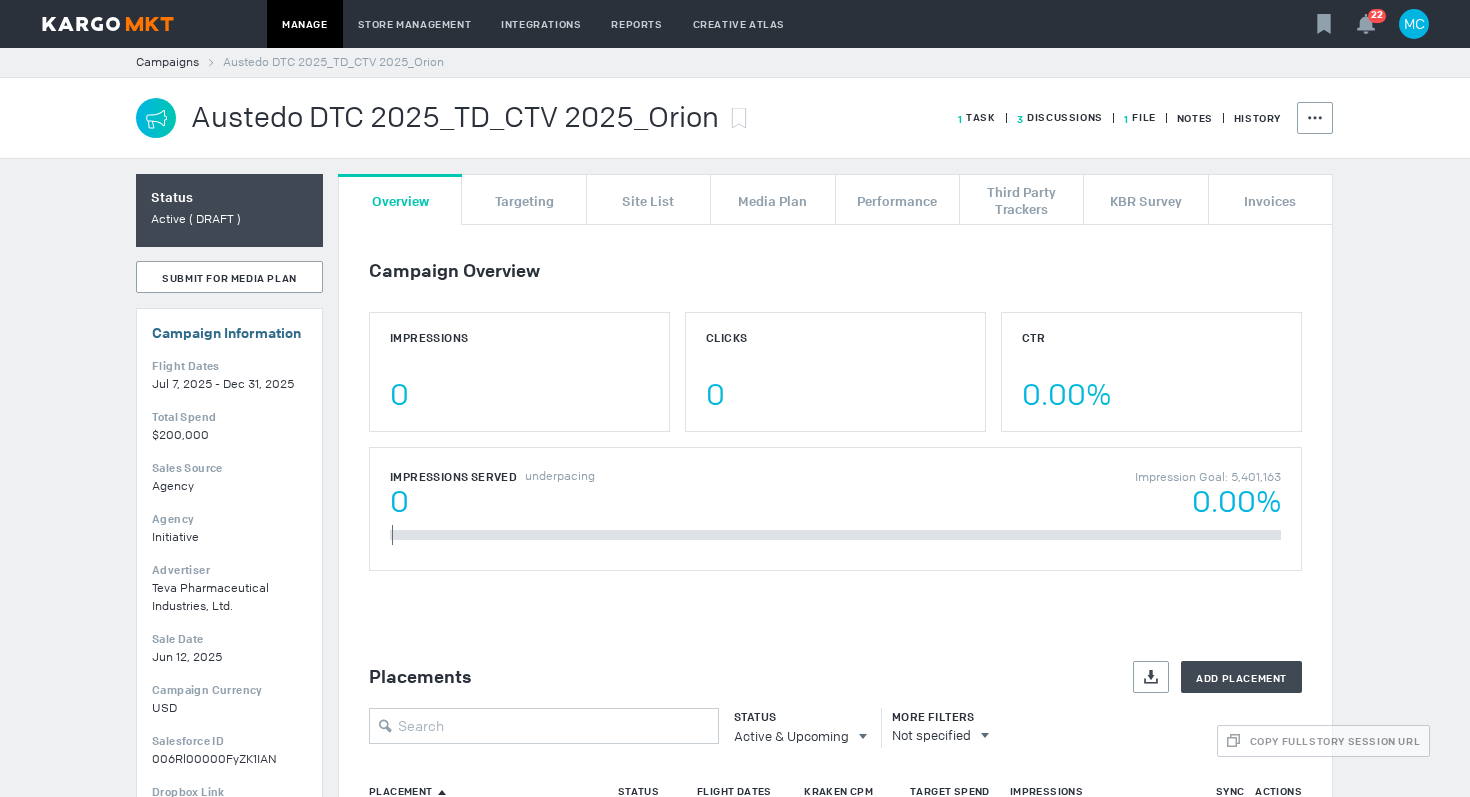 click on "3 Discussions" at bounding box center (977, 117) 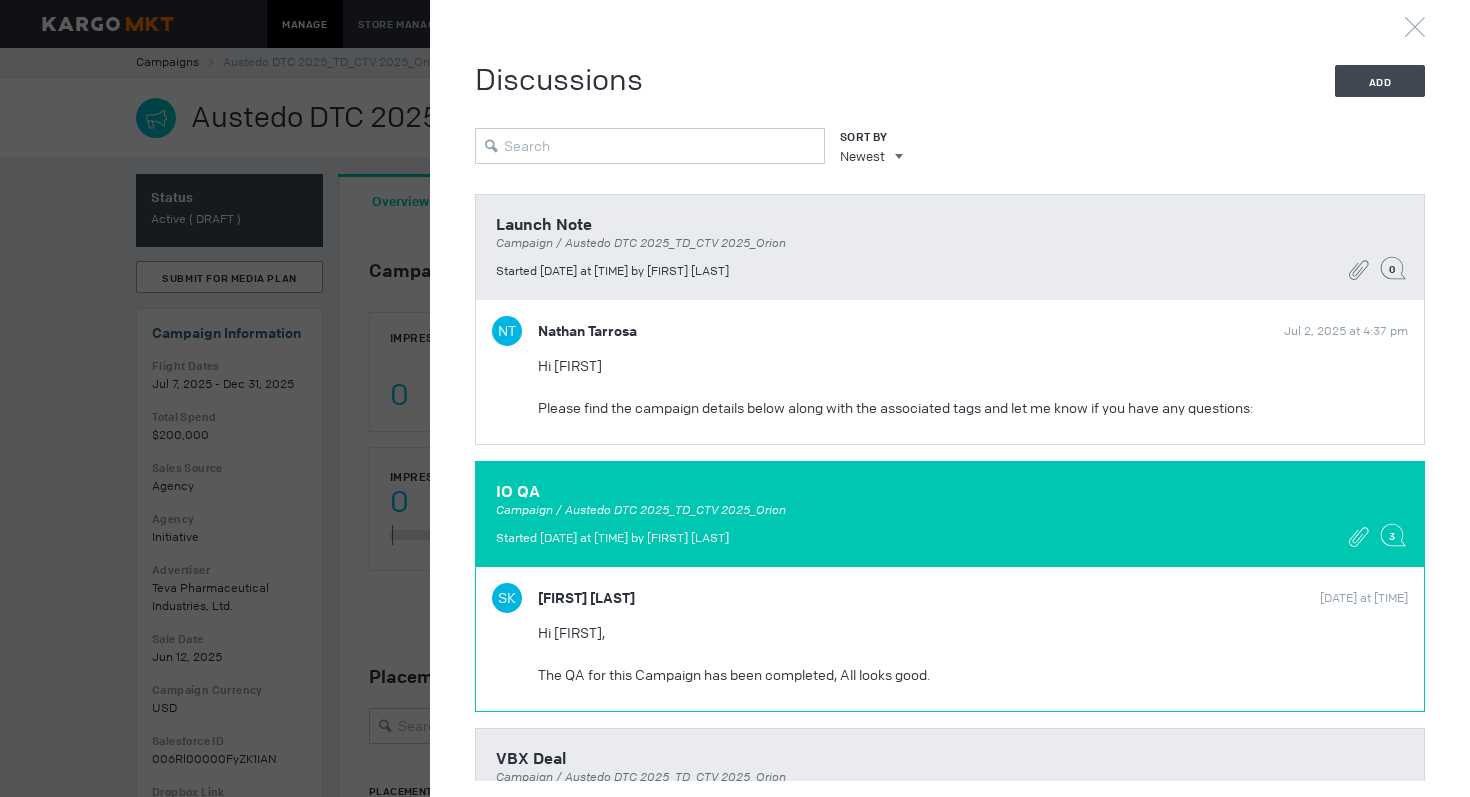 click on "IO QA Campaign / Austedo DTC 2025_TD_CTV 2025_Orion Started [MONTH] [DAY], [YEAR] at [TIME] by [FIRST] [LAST]   3" at bounding box center (950, 247) 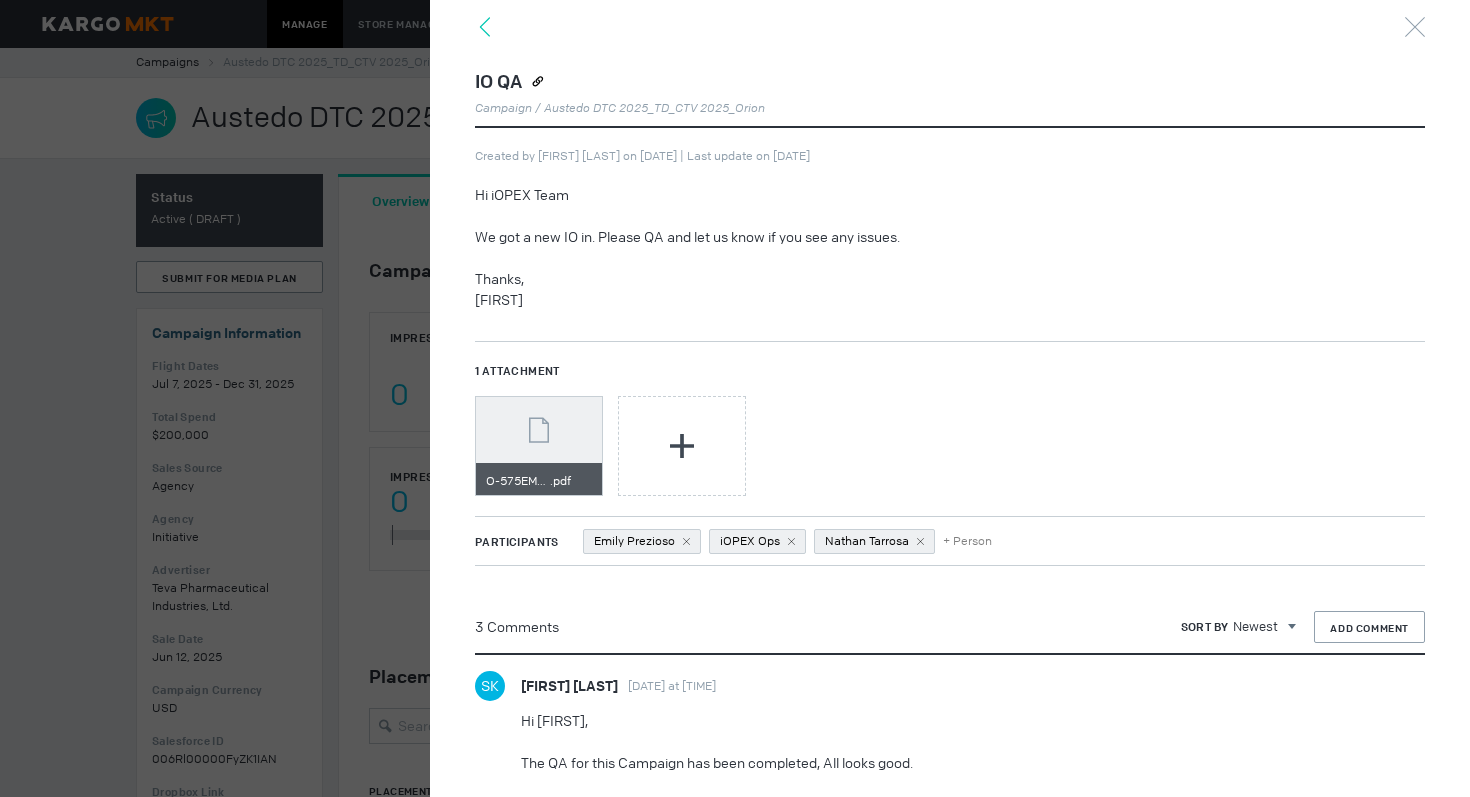 click at bounding box center [485, 27] 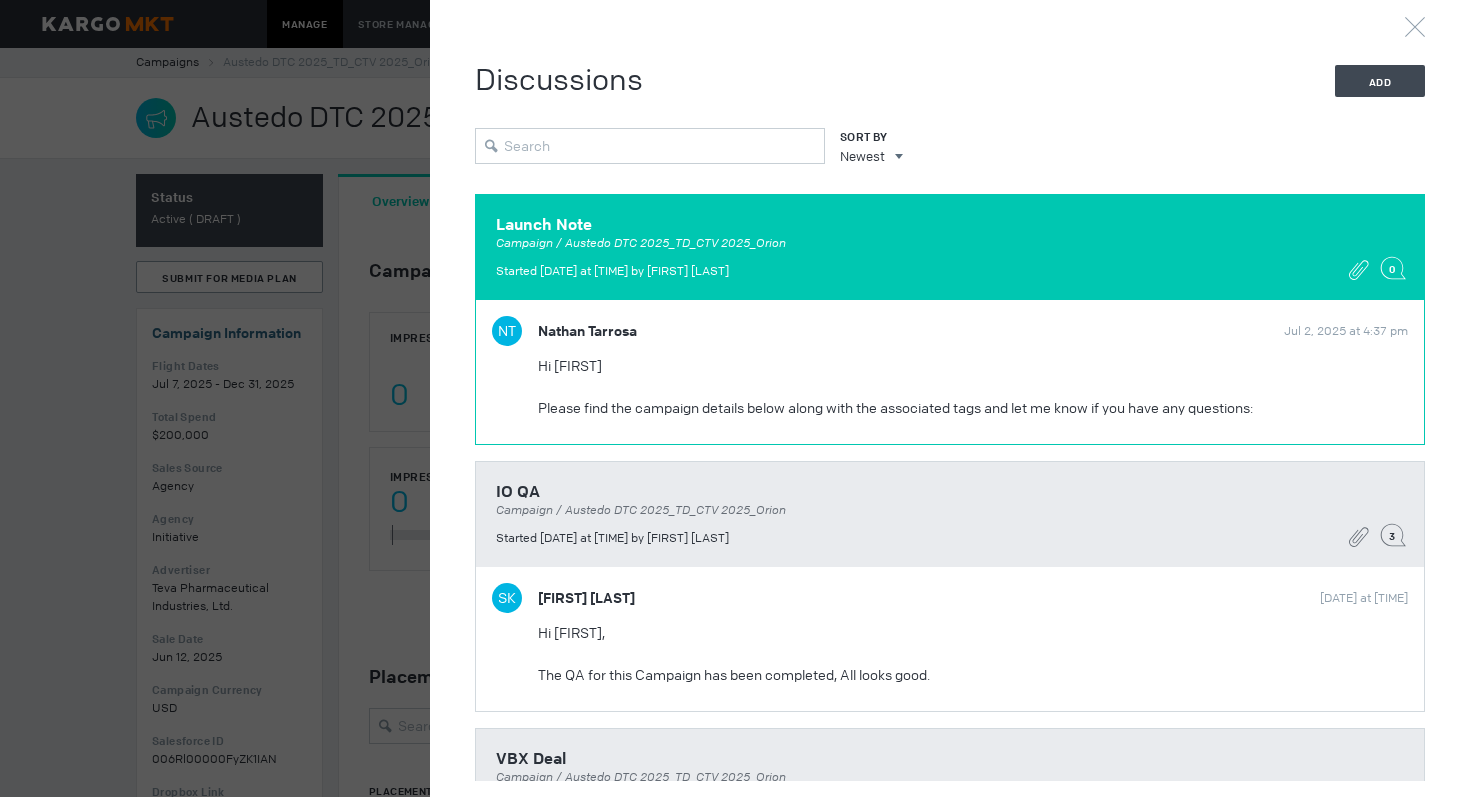 click on "Hi [FIRST]" at bounding box center (973, 366) 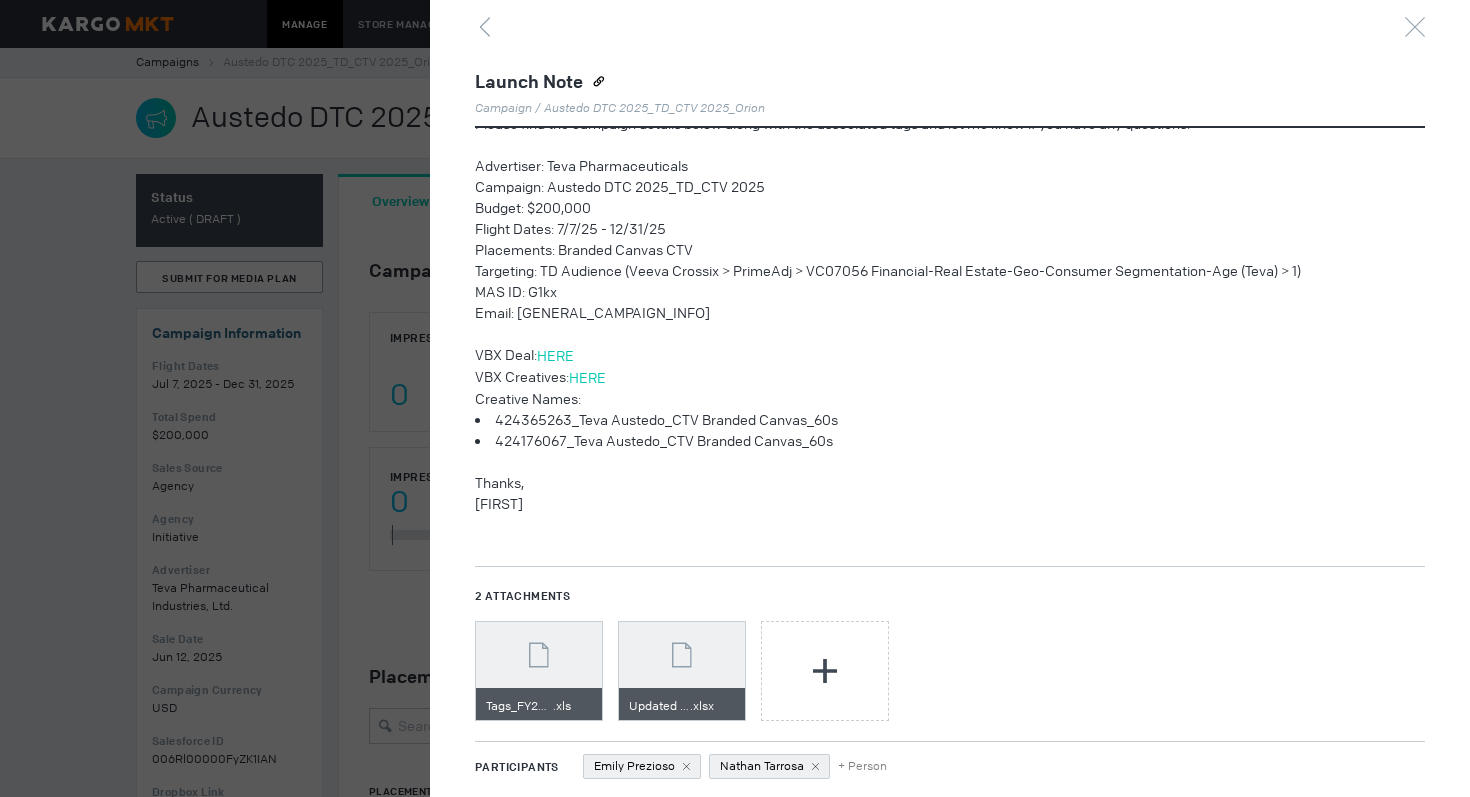 scroll, scrollTop: 139, scrollLeft: 0, axis: vertical 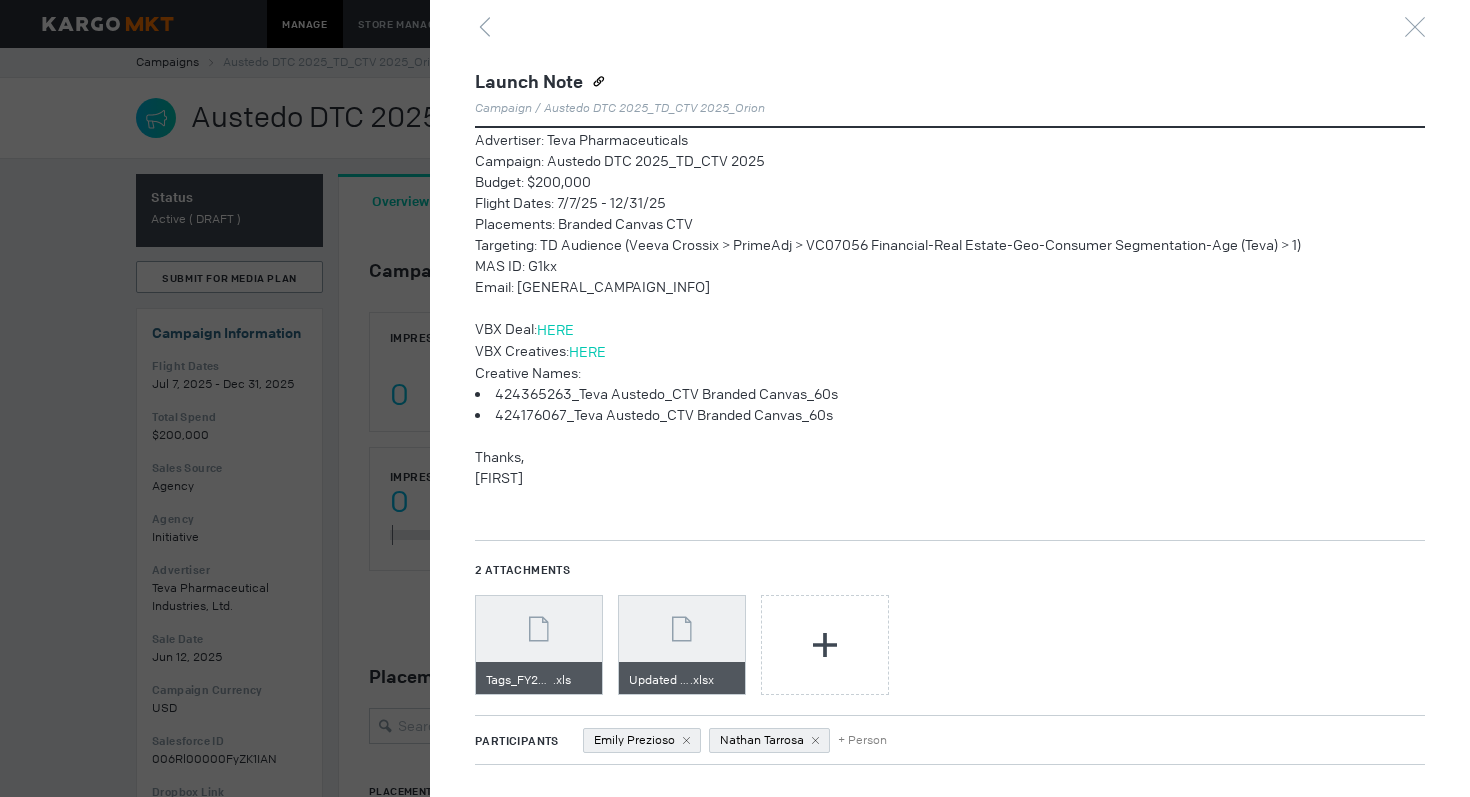 click at bounding box center [735, 398] 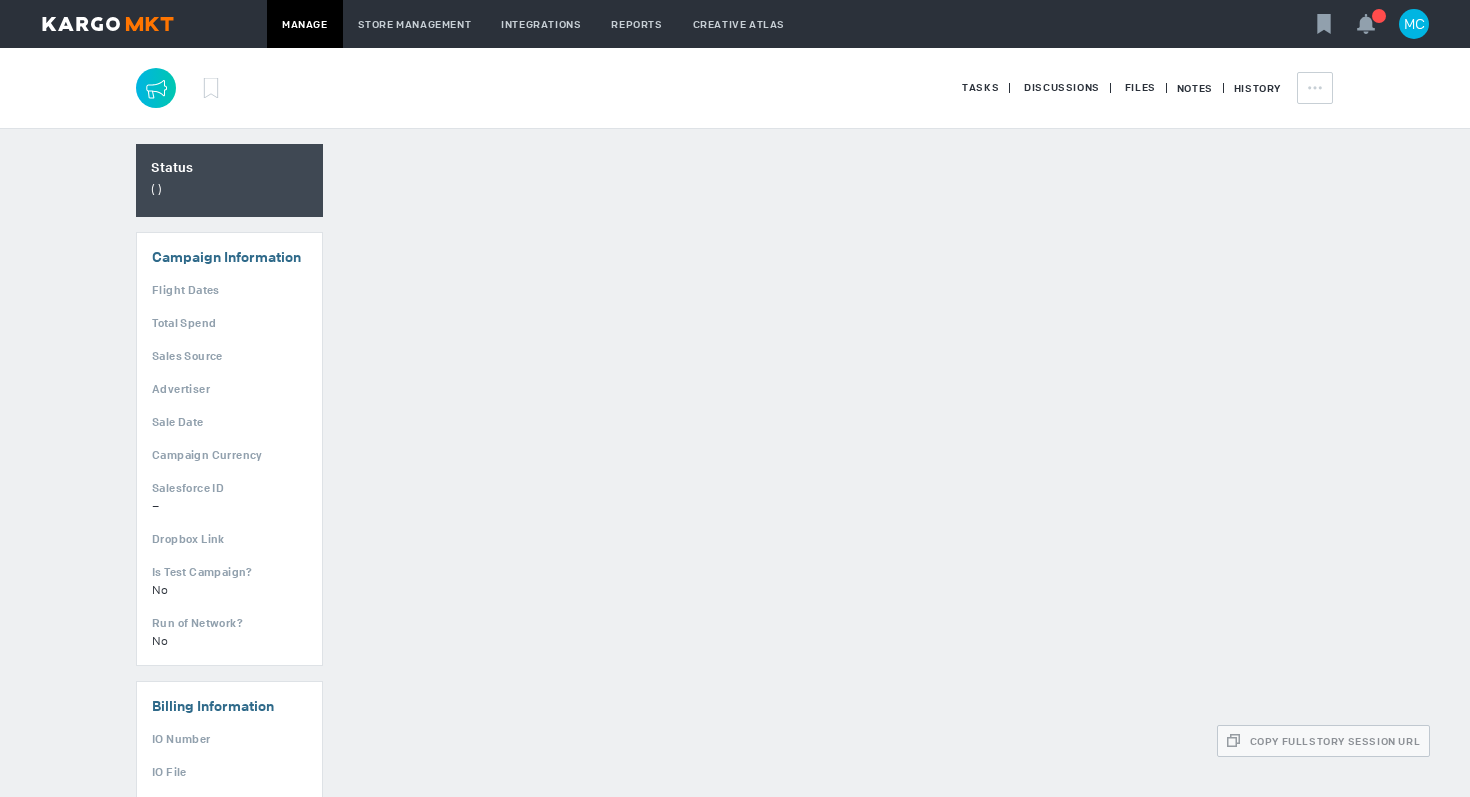 scroll, scrollTop: 0, scrollLeft: 0, axis: both 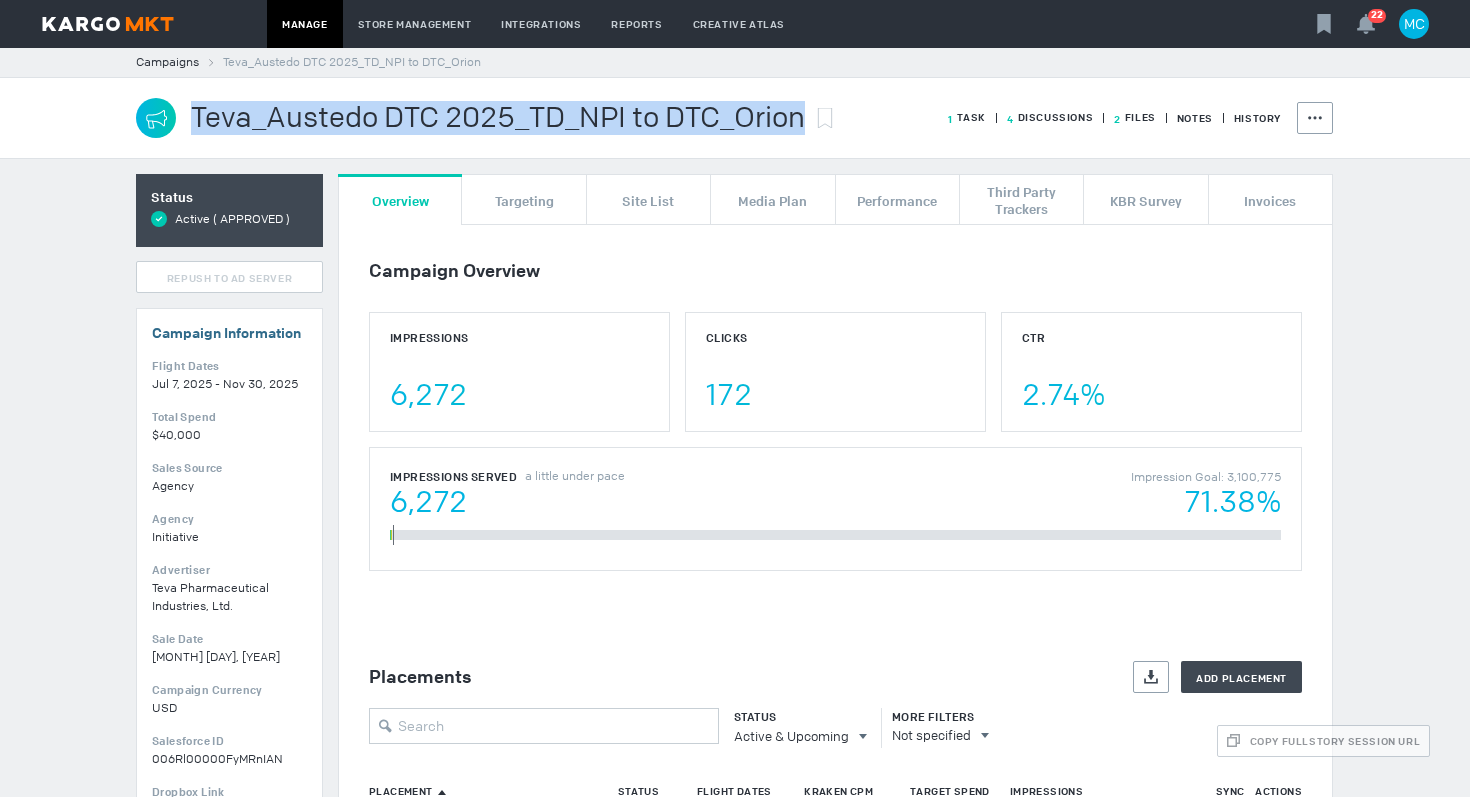 drag, startPoint x: 194, startPoint y: 122, endPoint x: 809, endPoint y: 123, distance: 615.0008 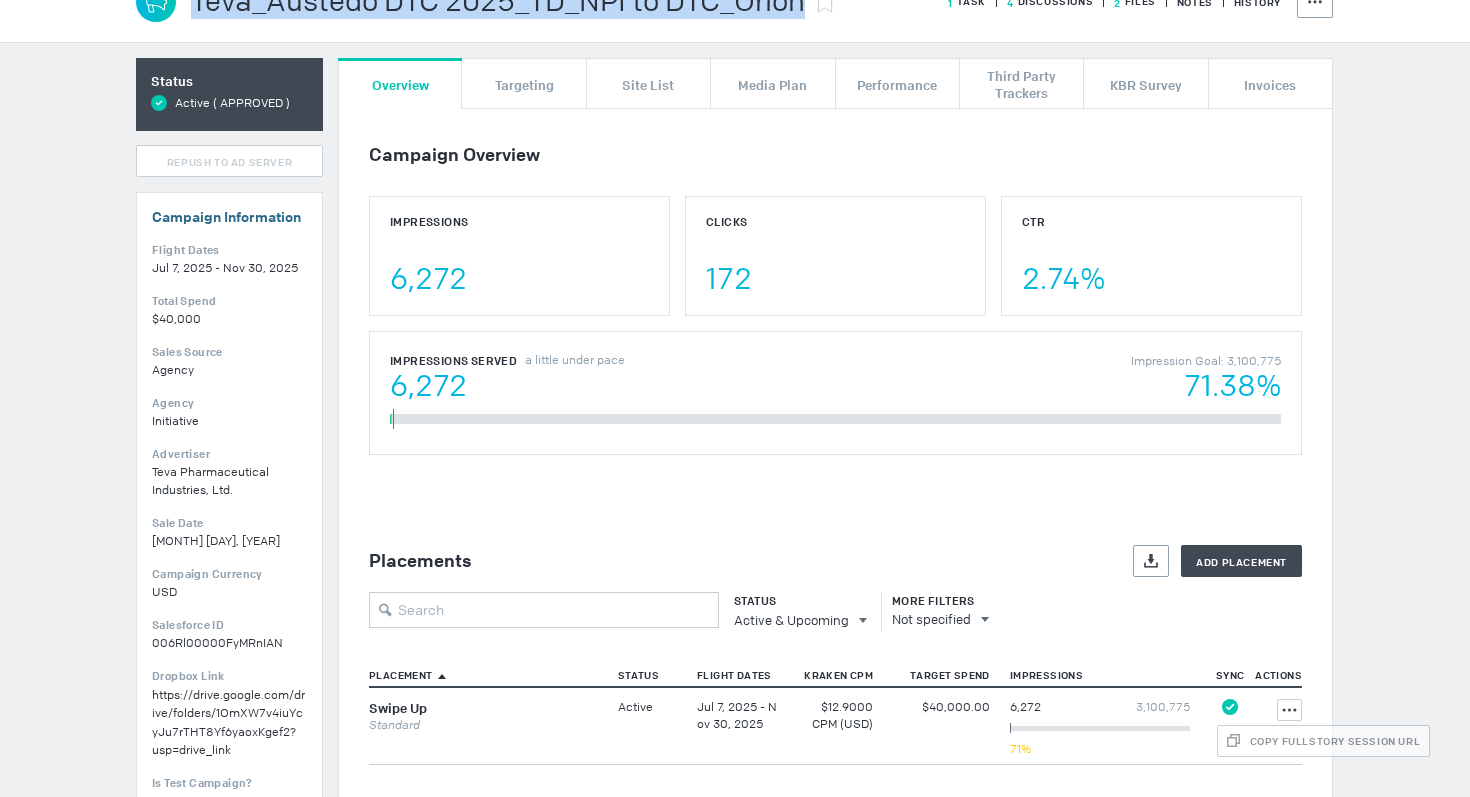 scroll, scrollTop: 0, scrollLeft: 0, axis: both 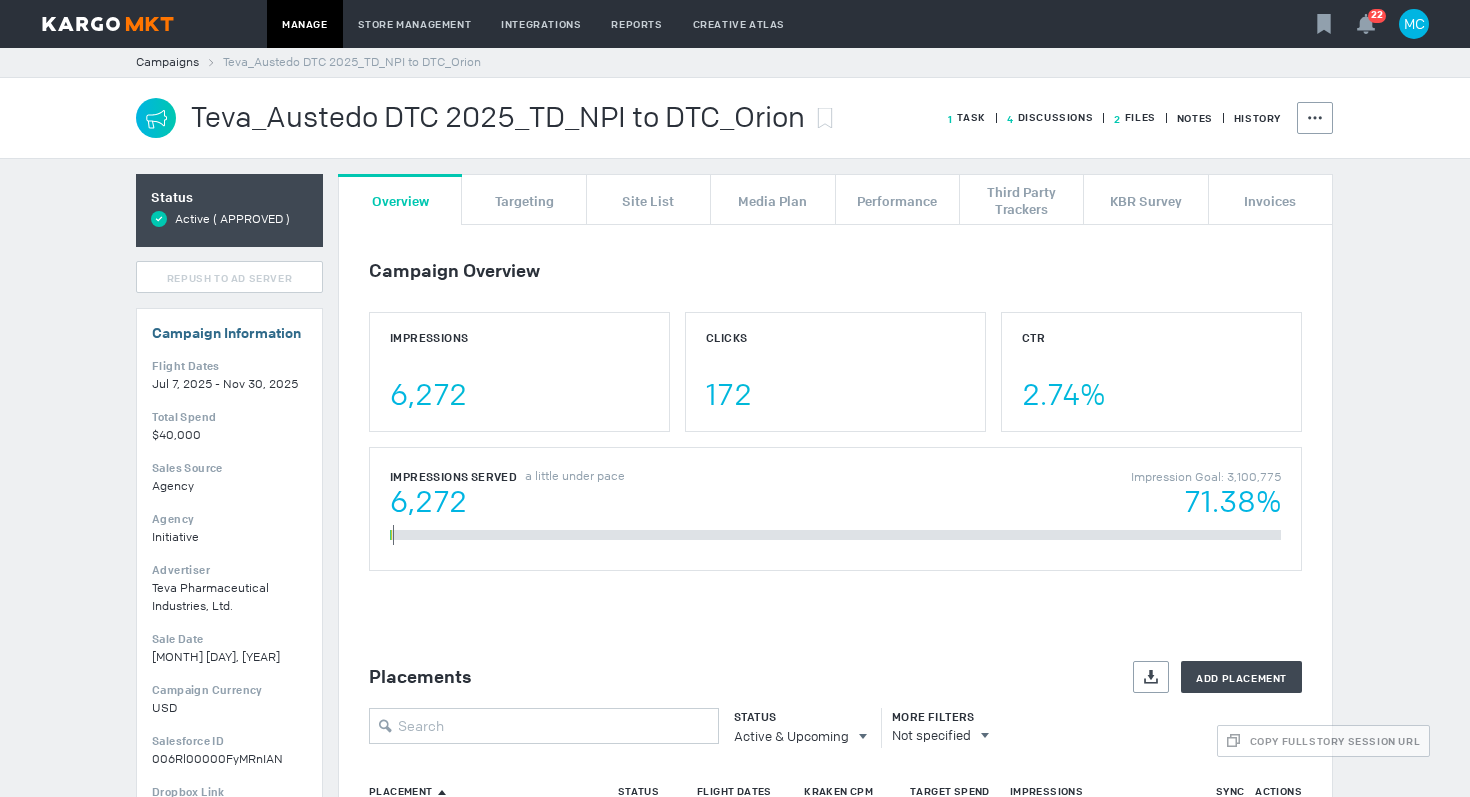 click on "4 Discussions" at bounding box center (967, 117) 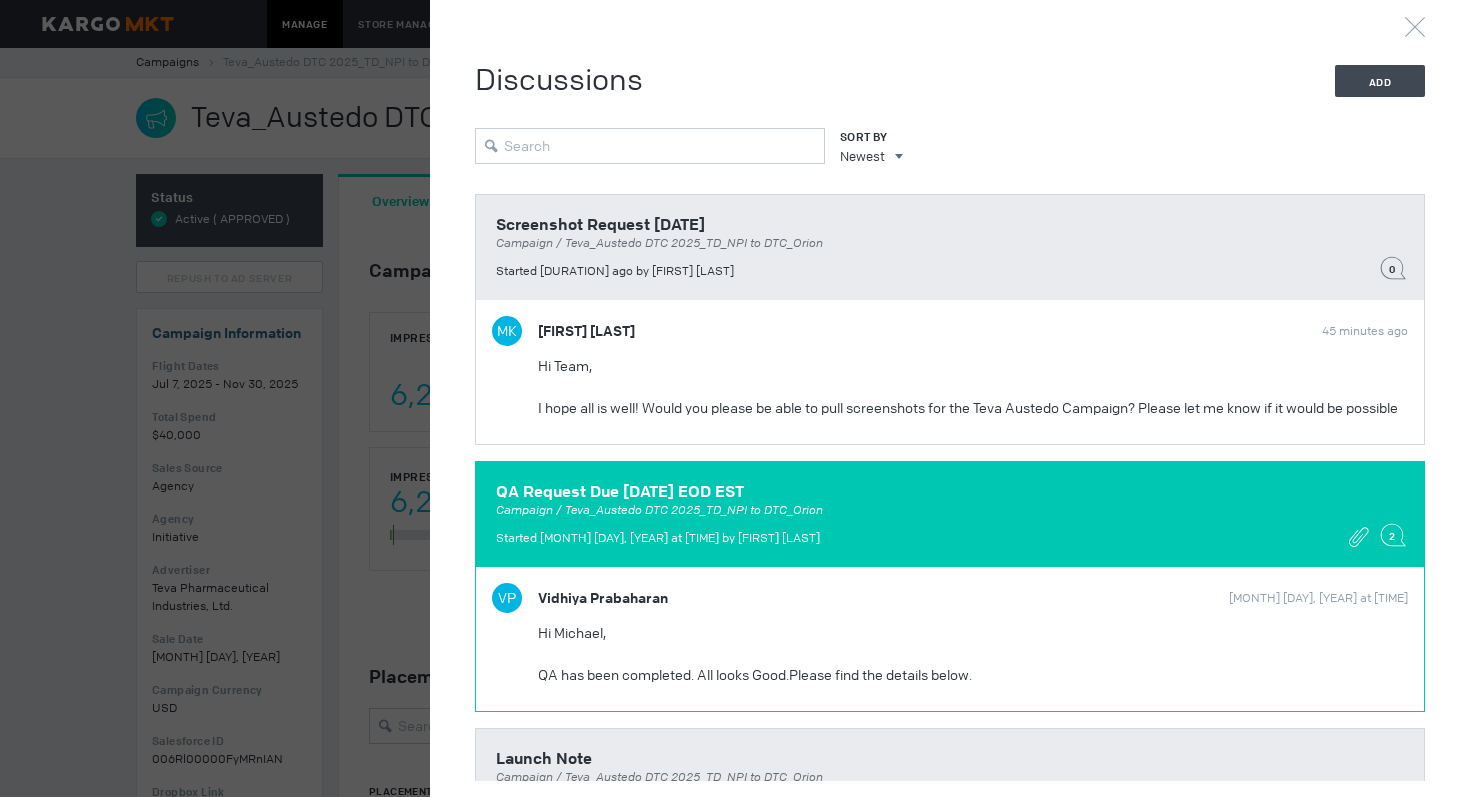 click on "QA Request Due 7.1 EOD EST Campaign / Teva_Austedo DTC 2025_TD_NPI to DTC_Orion Started Jun 30, 2025 at 3:38 pm by Michael Cavone   2" at bounding box center [950, 247] 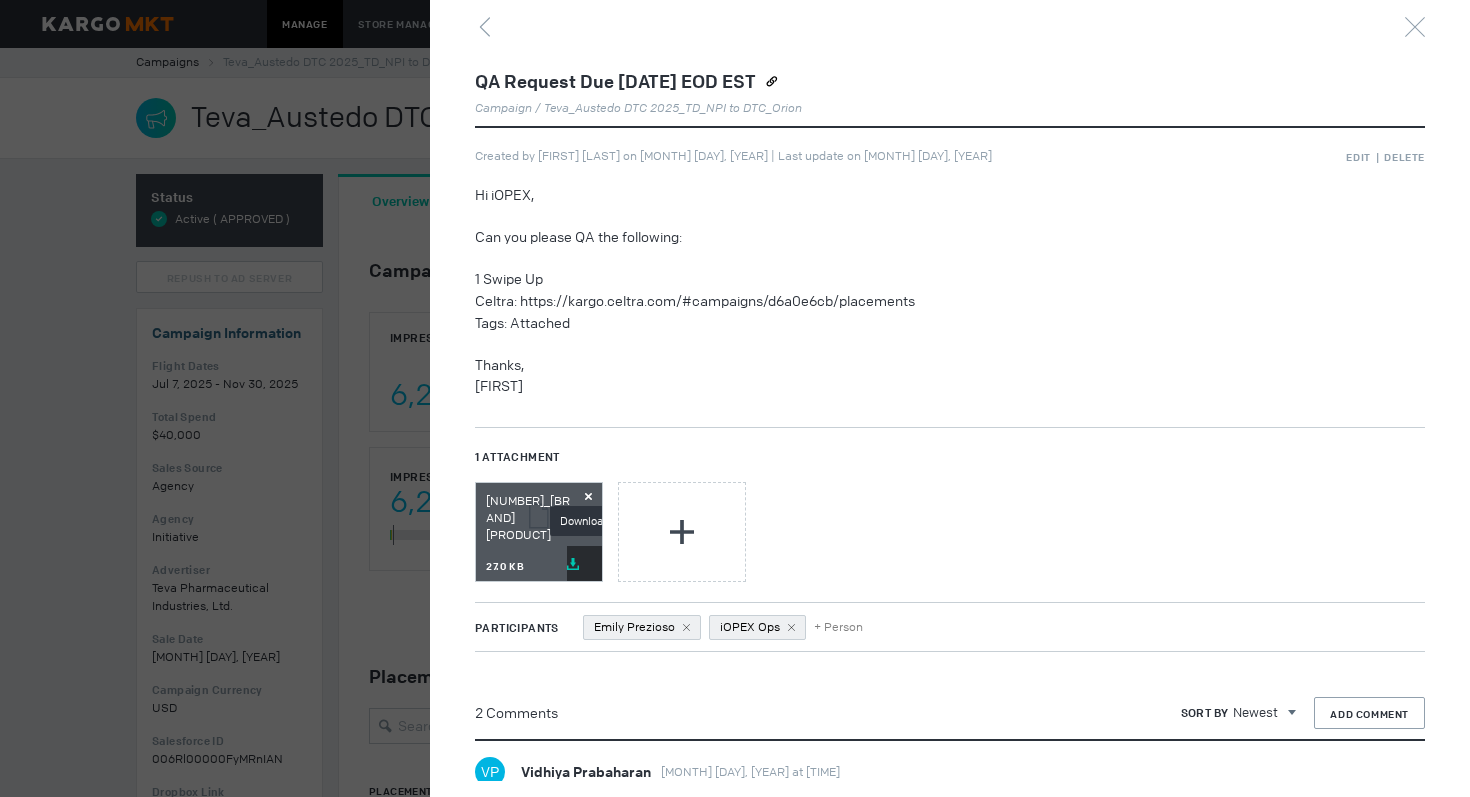 click at bounding box center [573, 564] 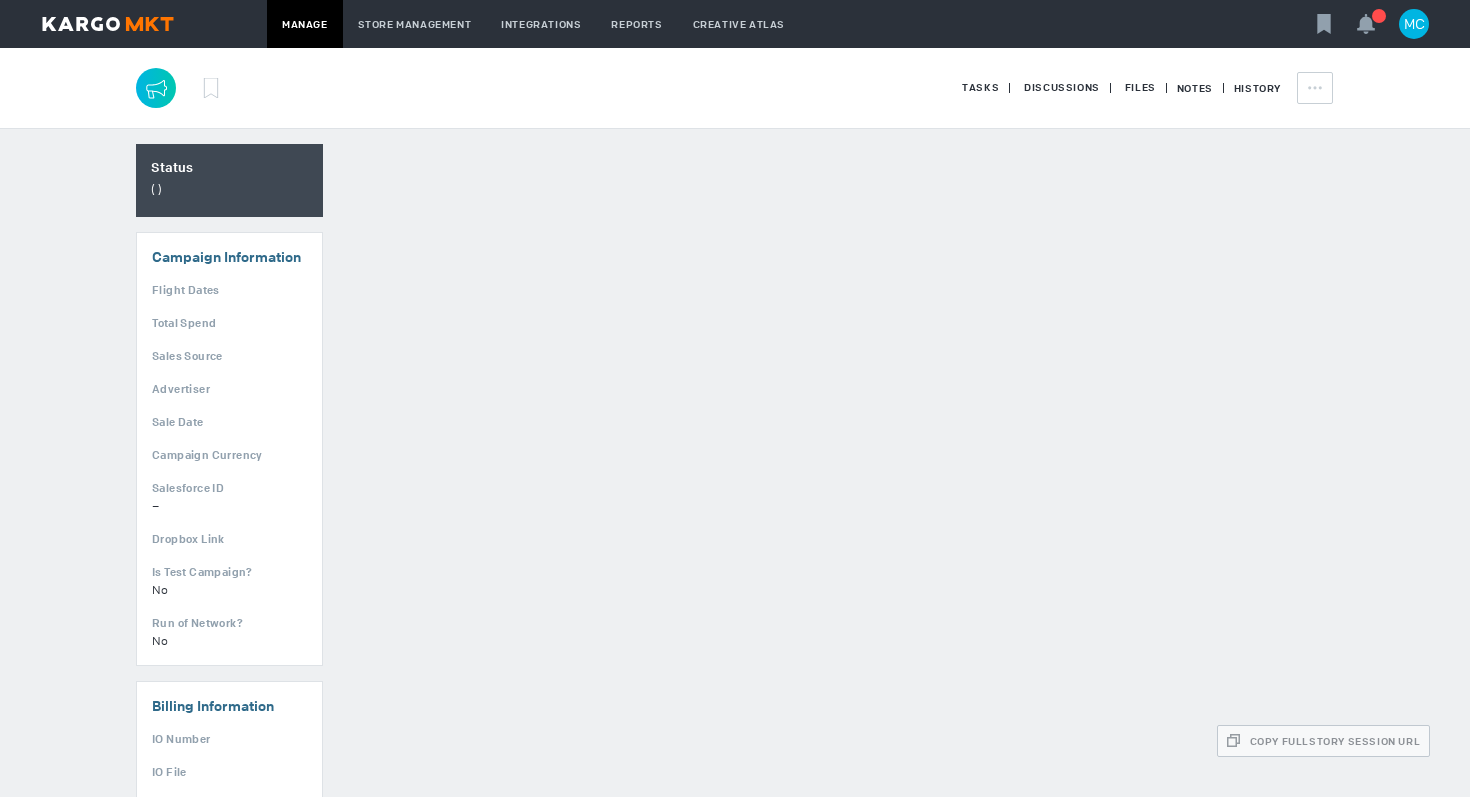 scroll, scrollTop: 0, scrollLeft: 0, axis: both 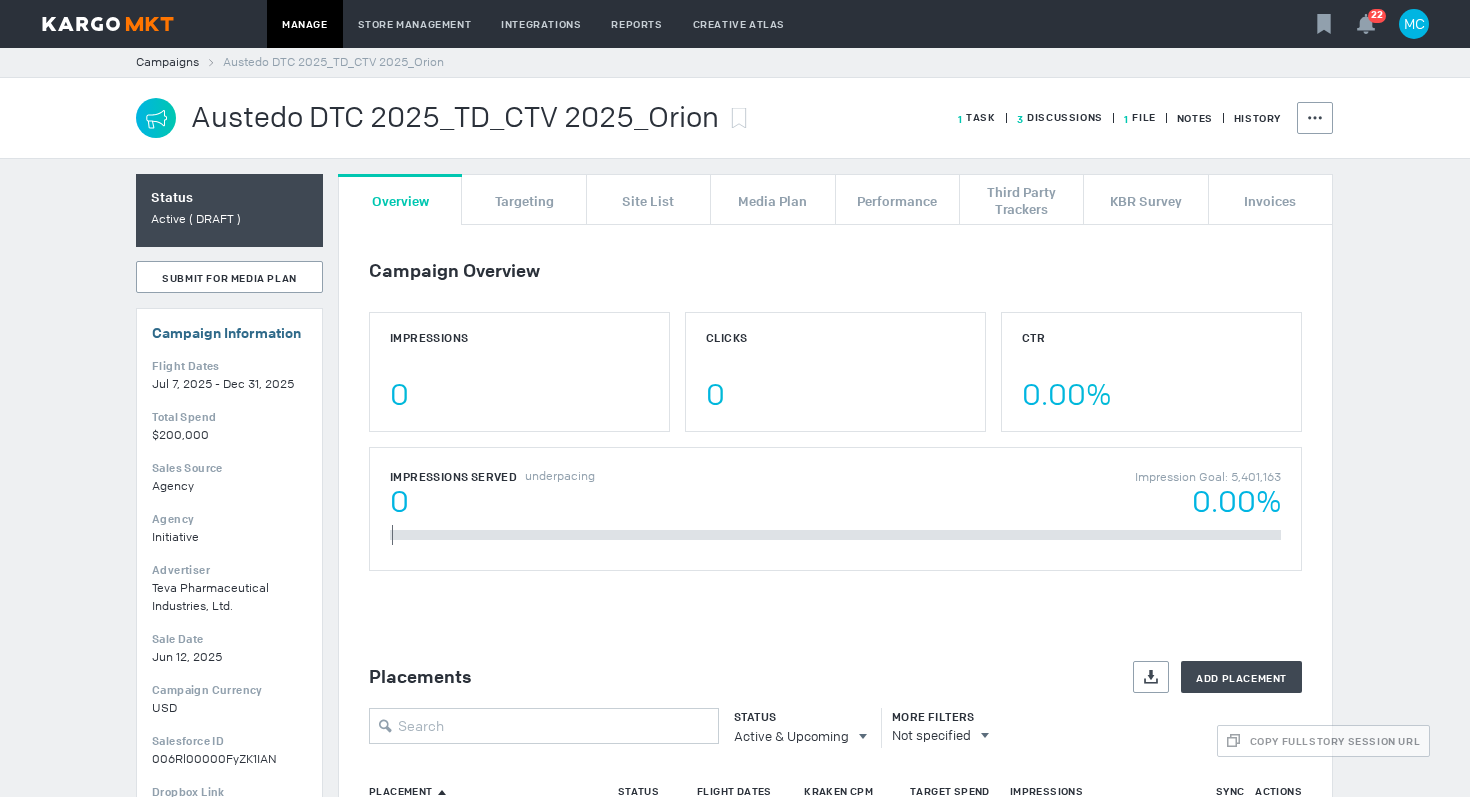click on "3 Discussions" at bounding box center (977, 117) 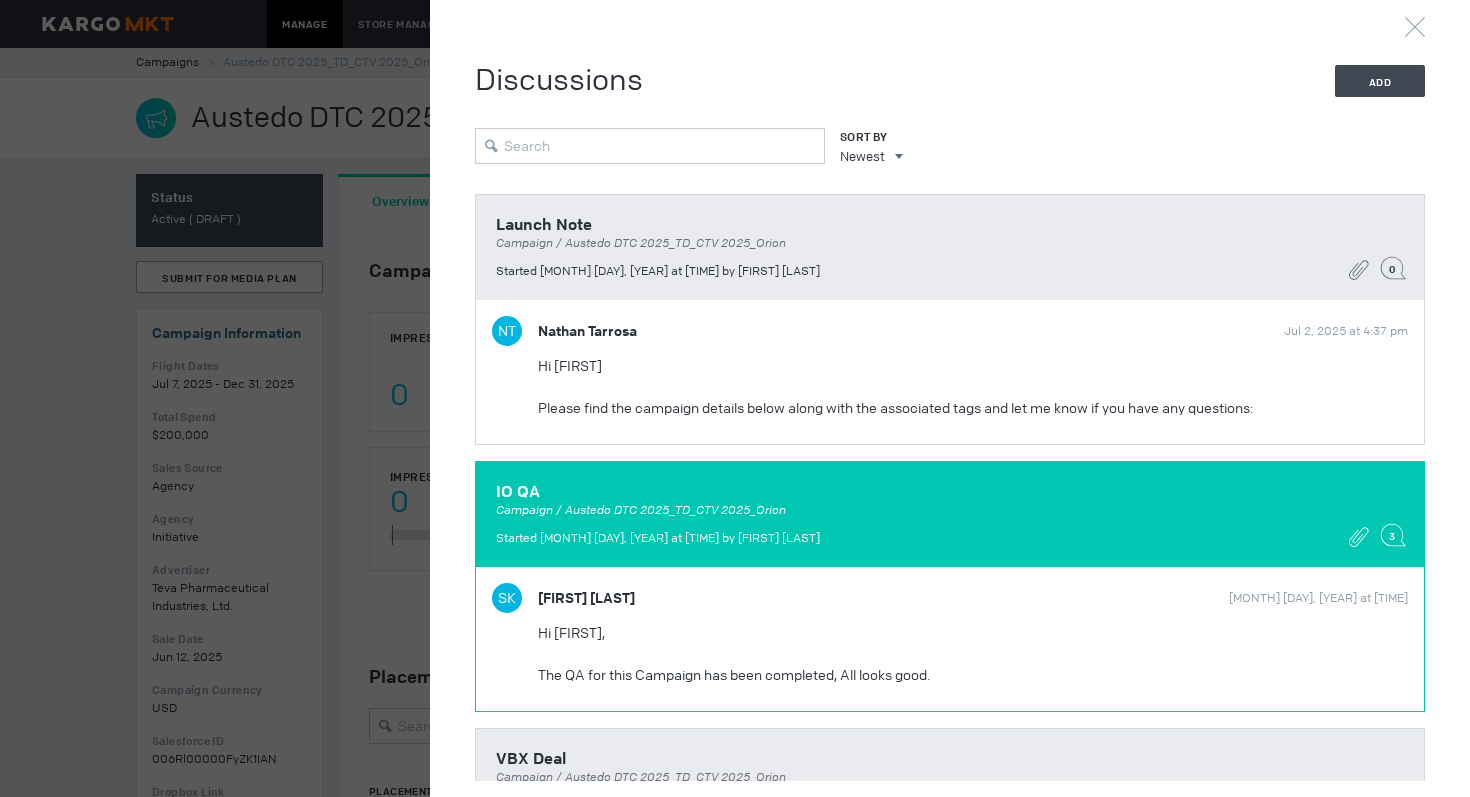 click on "IO QA Campaign / Austedo DTC 2025_TD_CTV 2025_Orion Started [MONTH] [DAY], [YEAR] at [TIME] by [FIRST] [LAST]   3" at bounding box center [950, 247] 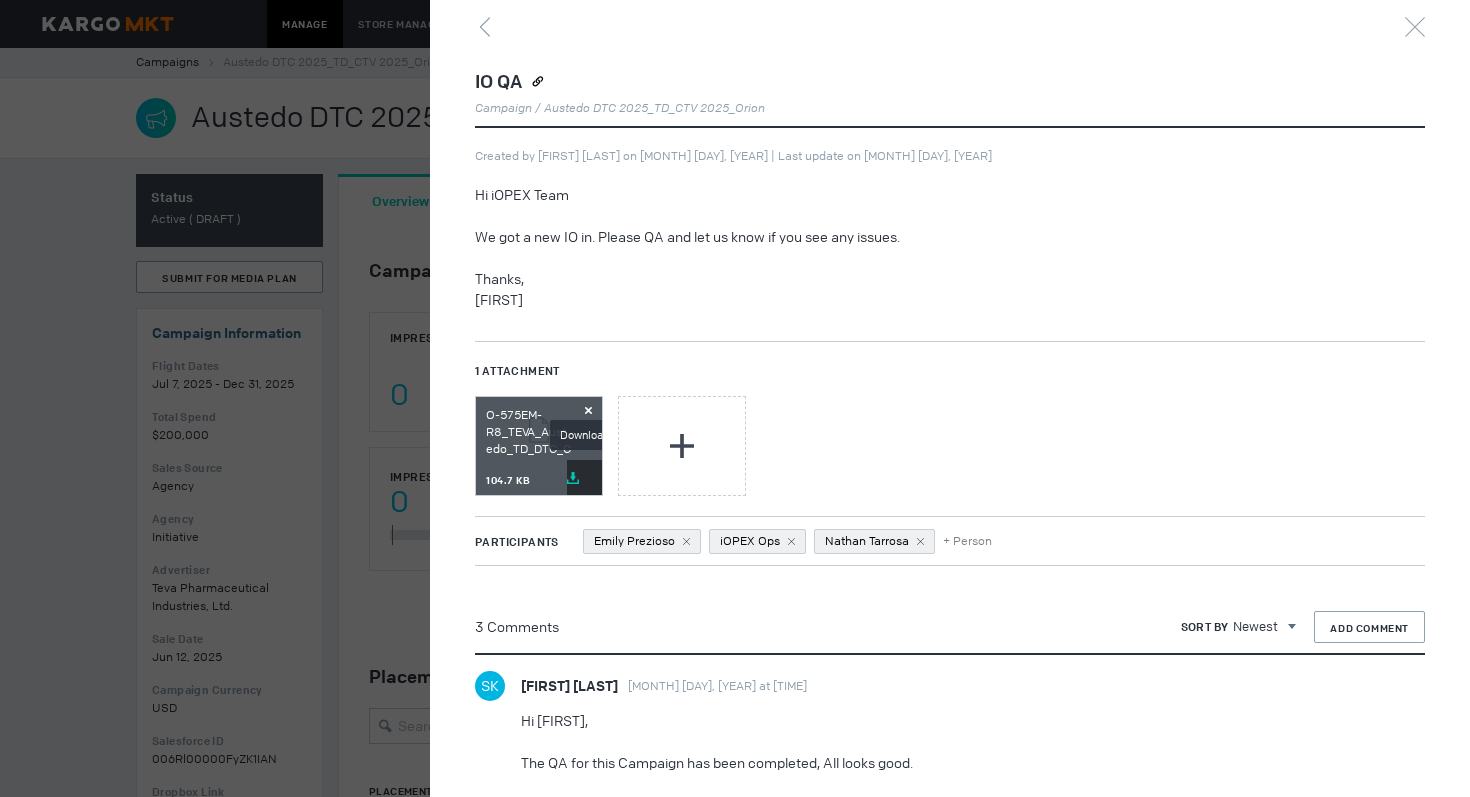 click at bounding box center [573, 478] 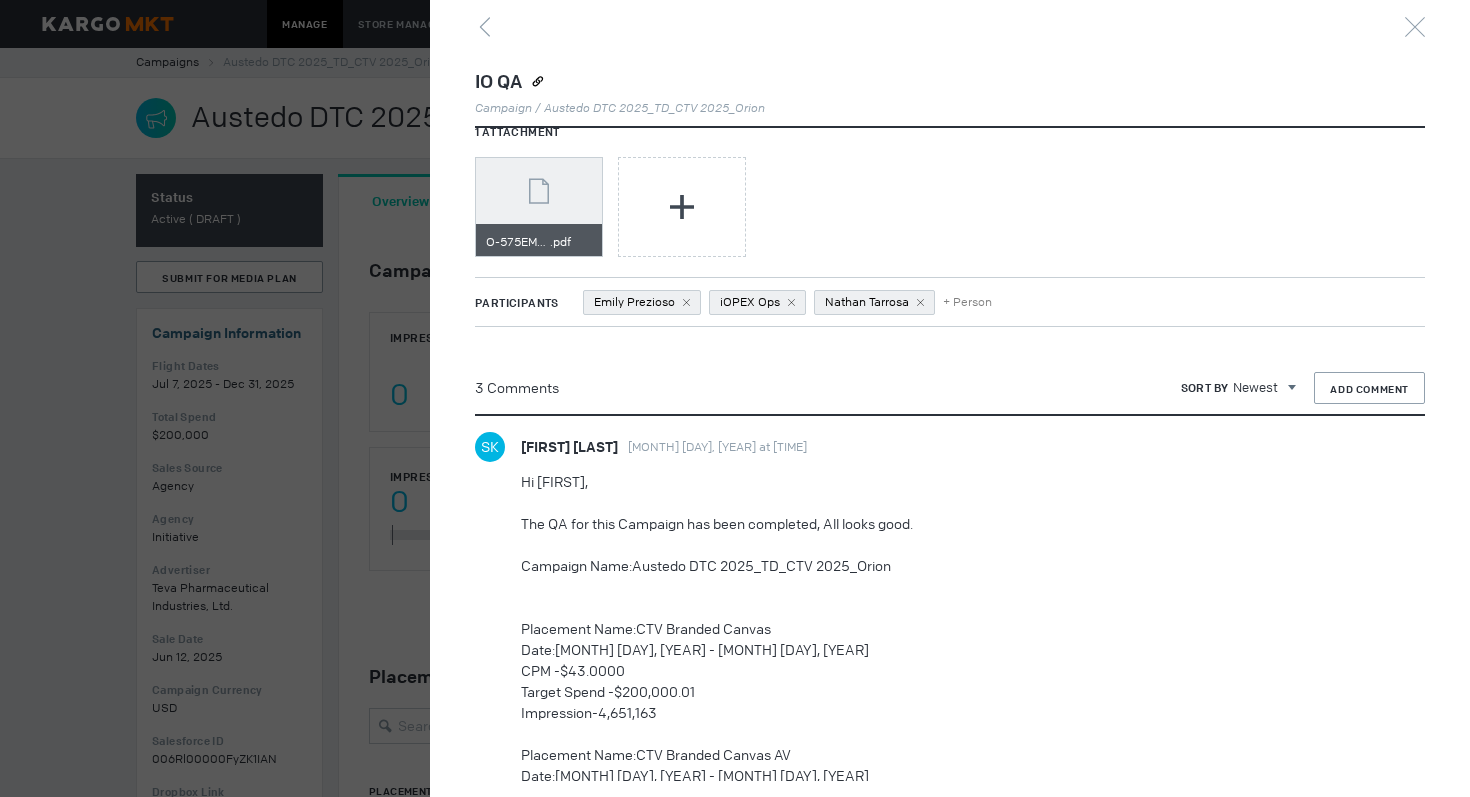 scroll, scrollTop: 0, scrollLeft: 0, axis: both 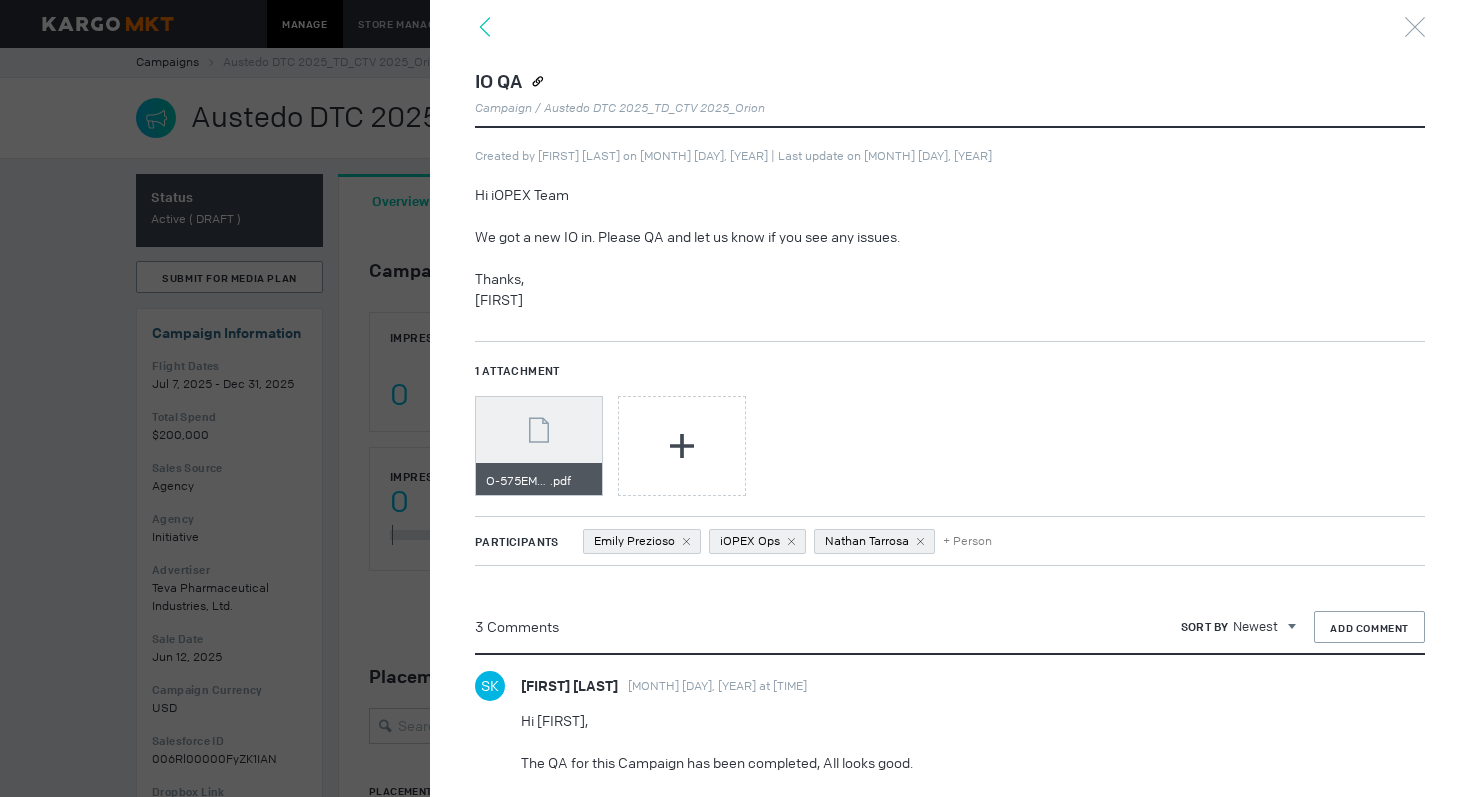 click at bounding box center (485, 27) 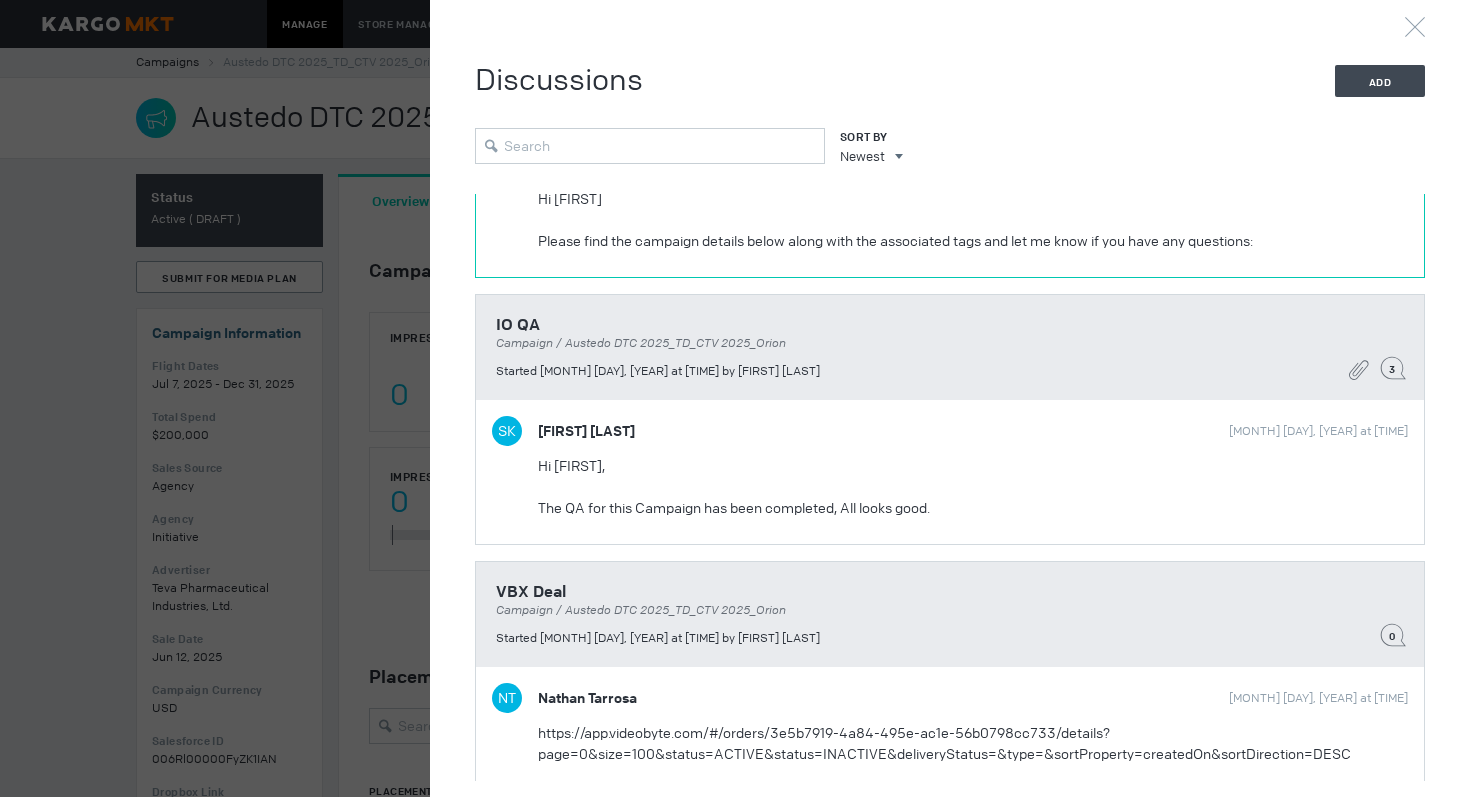 scroll, scrollTop: 188, scrollLeft: 0, axis: vertical 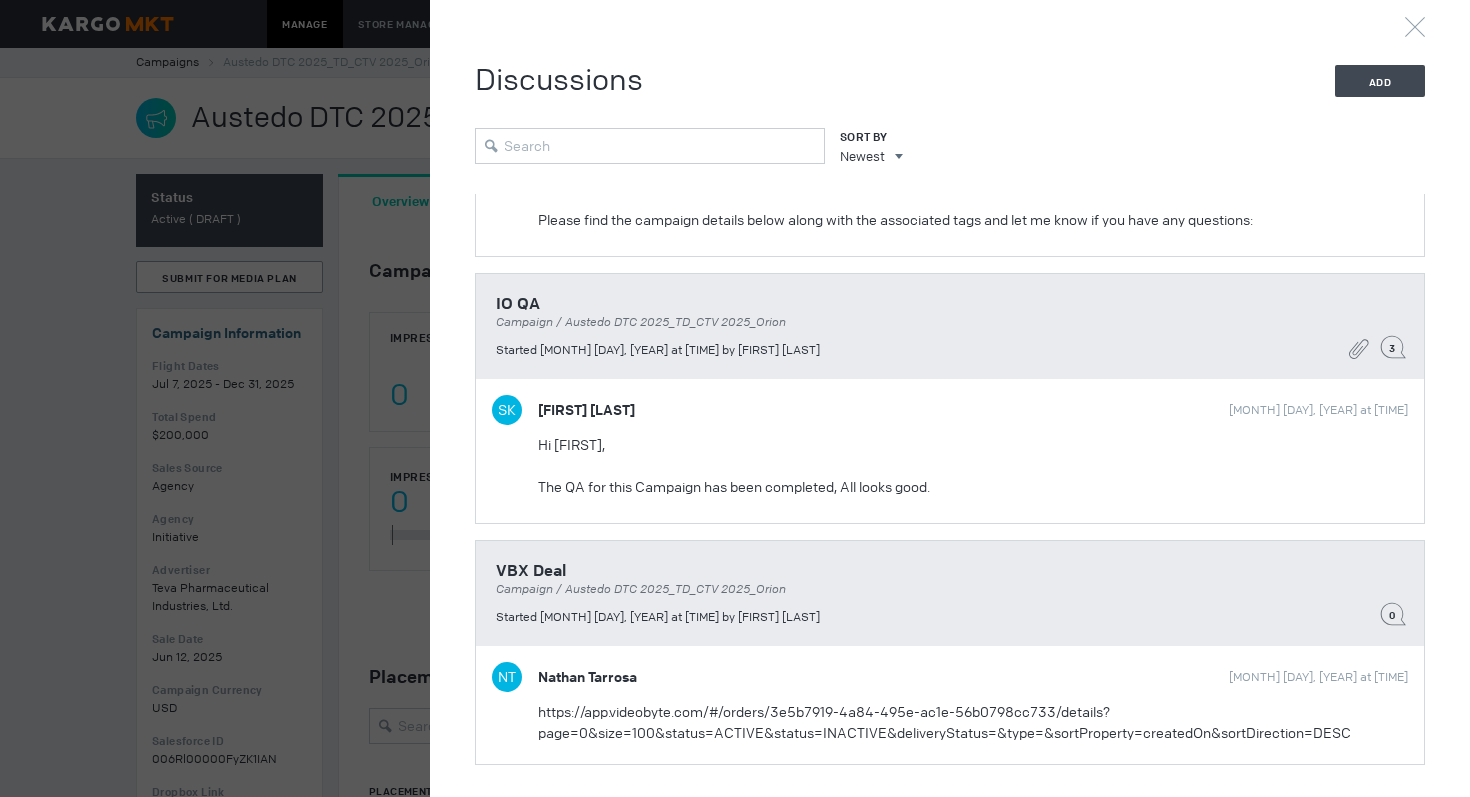 click at bounding box center [735, 398] 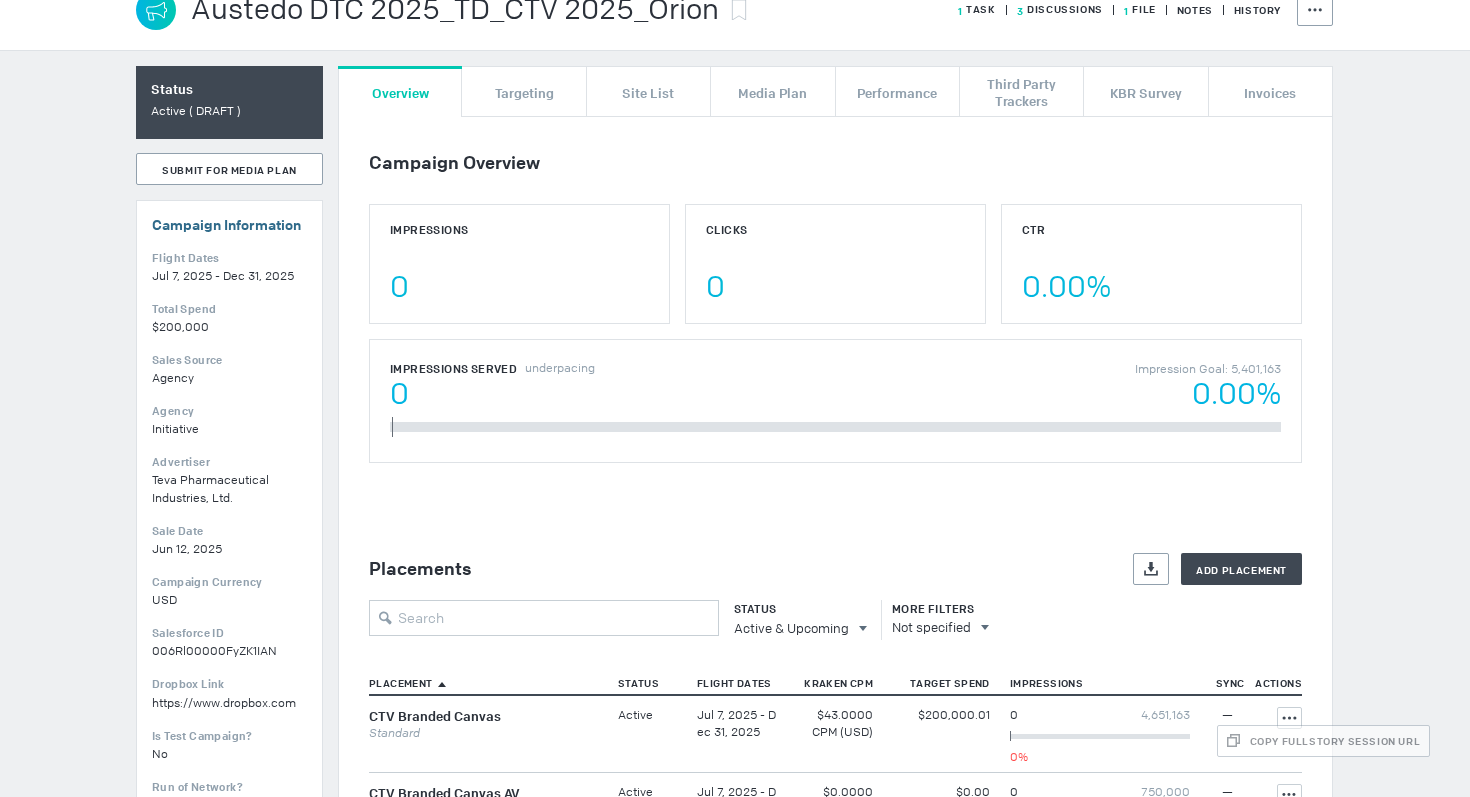 scroll, scrollTop: 0, scrollLeft: 0, axis: both 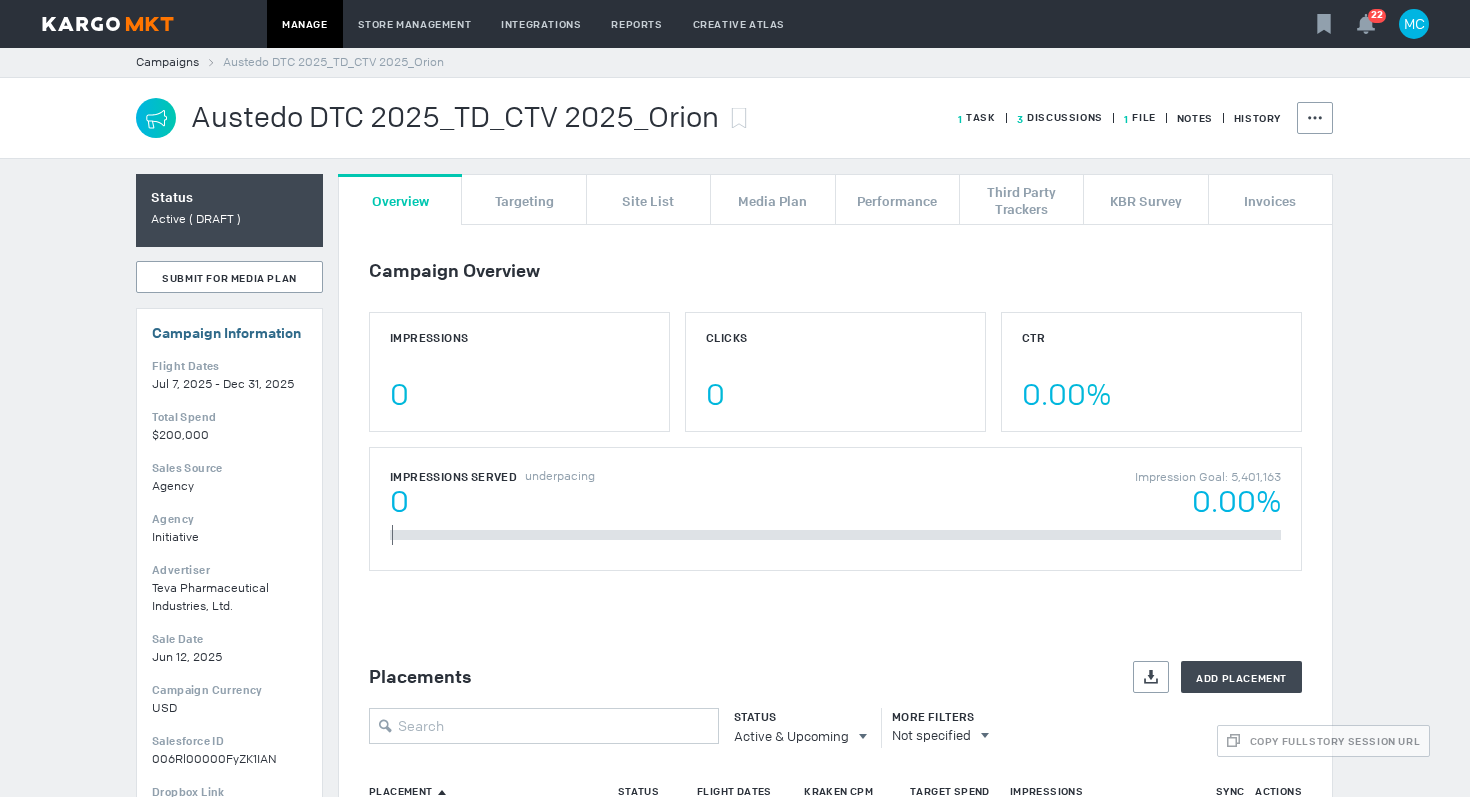 click on "3 Discussions" at bounding box center (1049, 118) 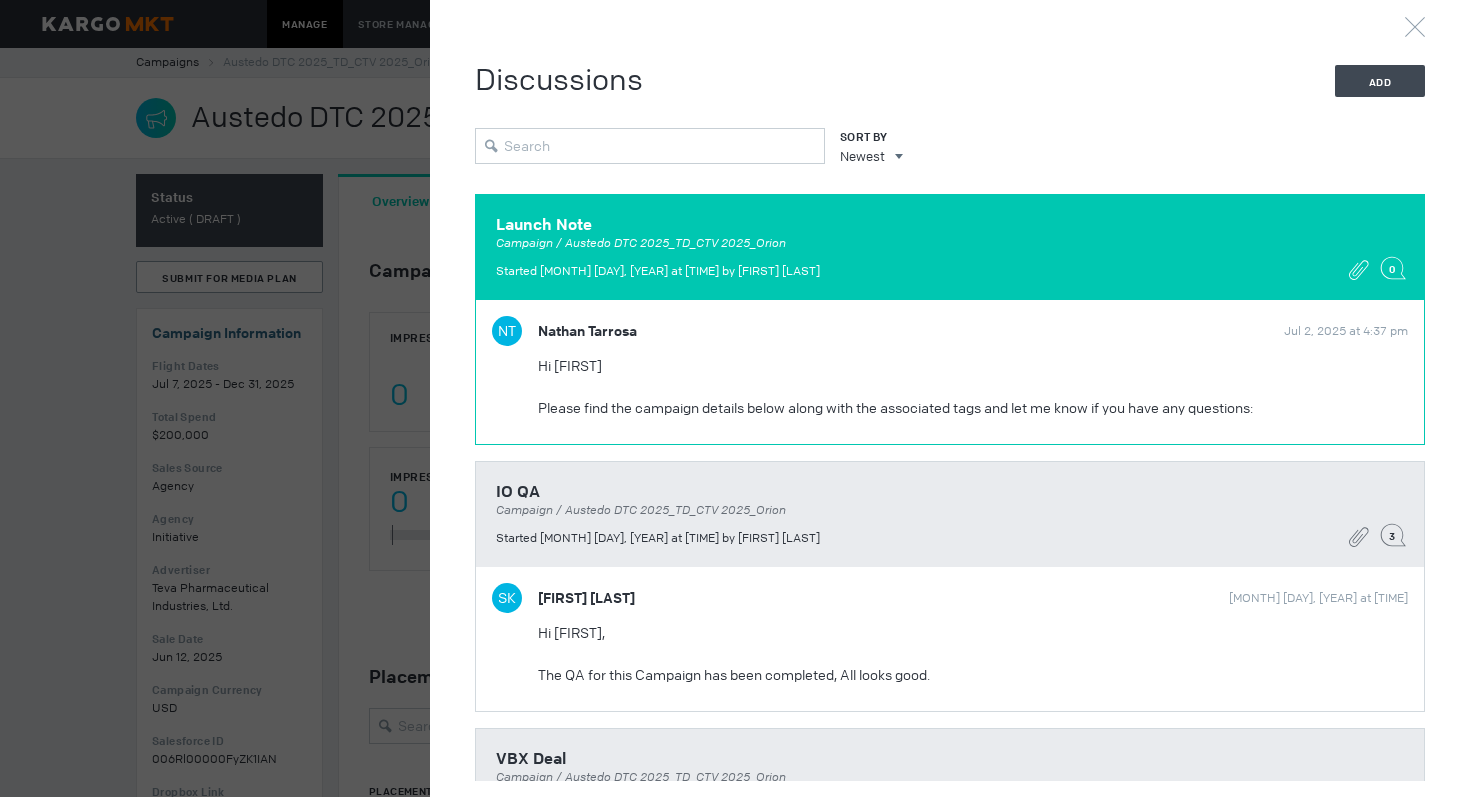 click on "Launch Note Campaign / Austedo DTC 2025_TD_CTV 2025_Orion Started [MONTH] [DAY], [YEAR] at [TIME] by [FIRST] [LAST]   0" at bounding box center (950, 247) 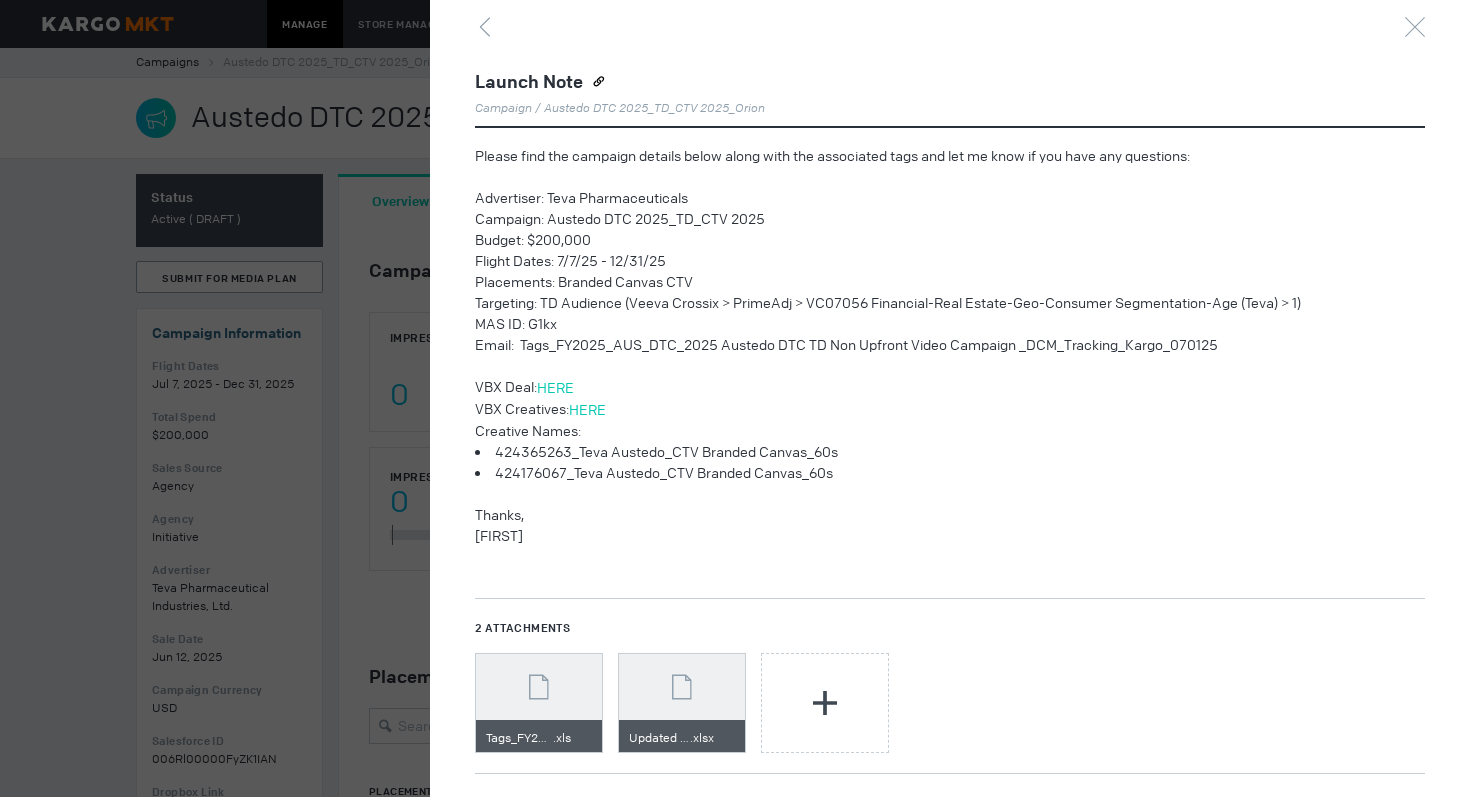 scroll, scrollTop: 107, scrollLeft: 0, axis: vertical 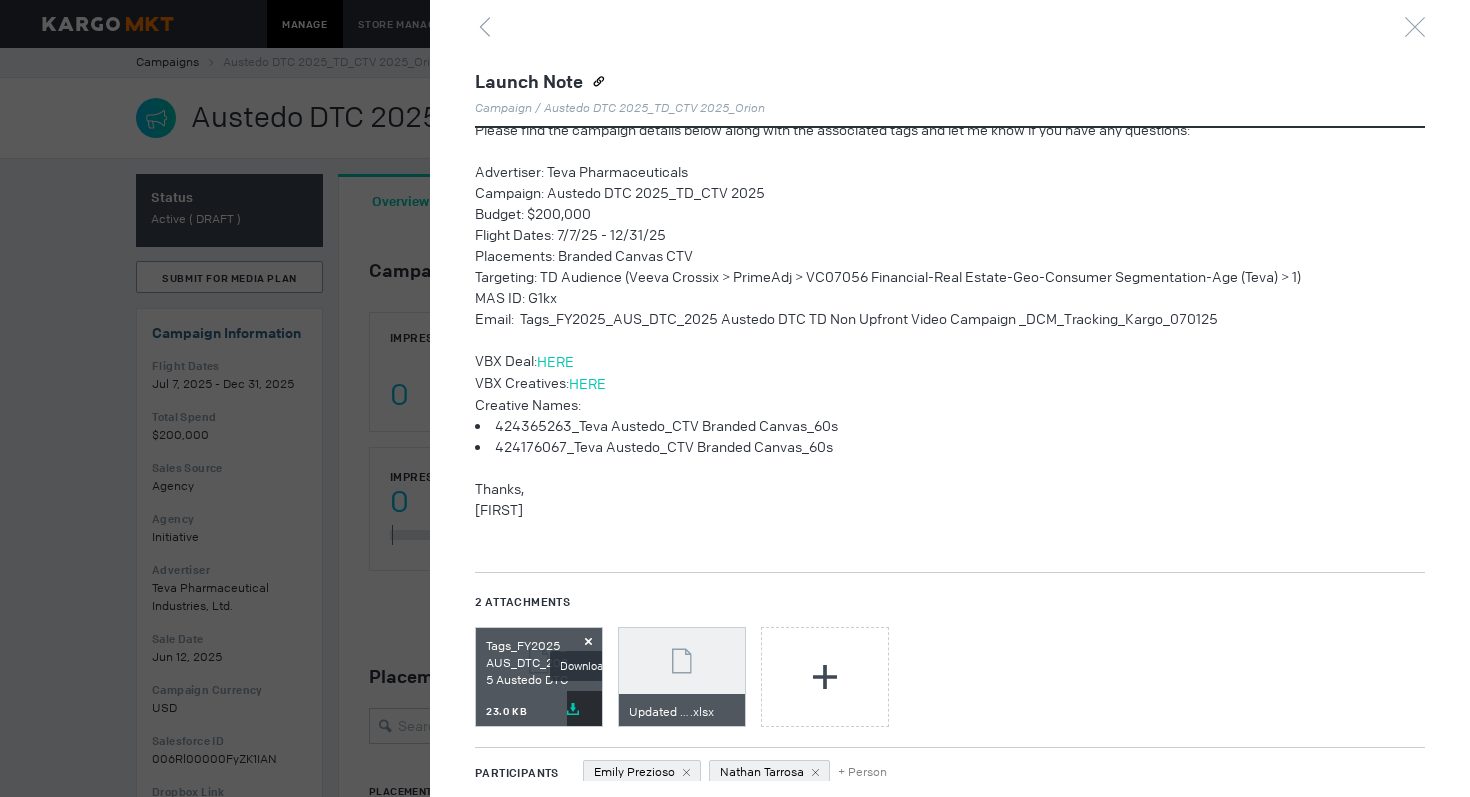 click at bounding box center [573, 709] 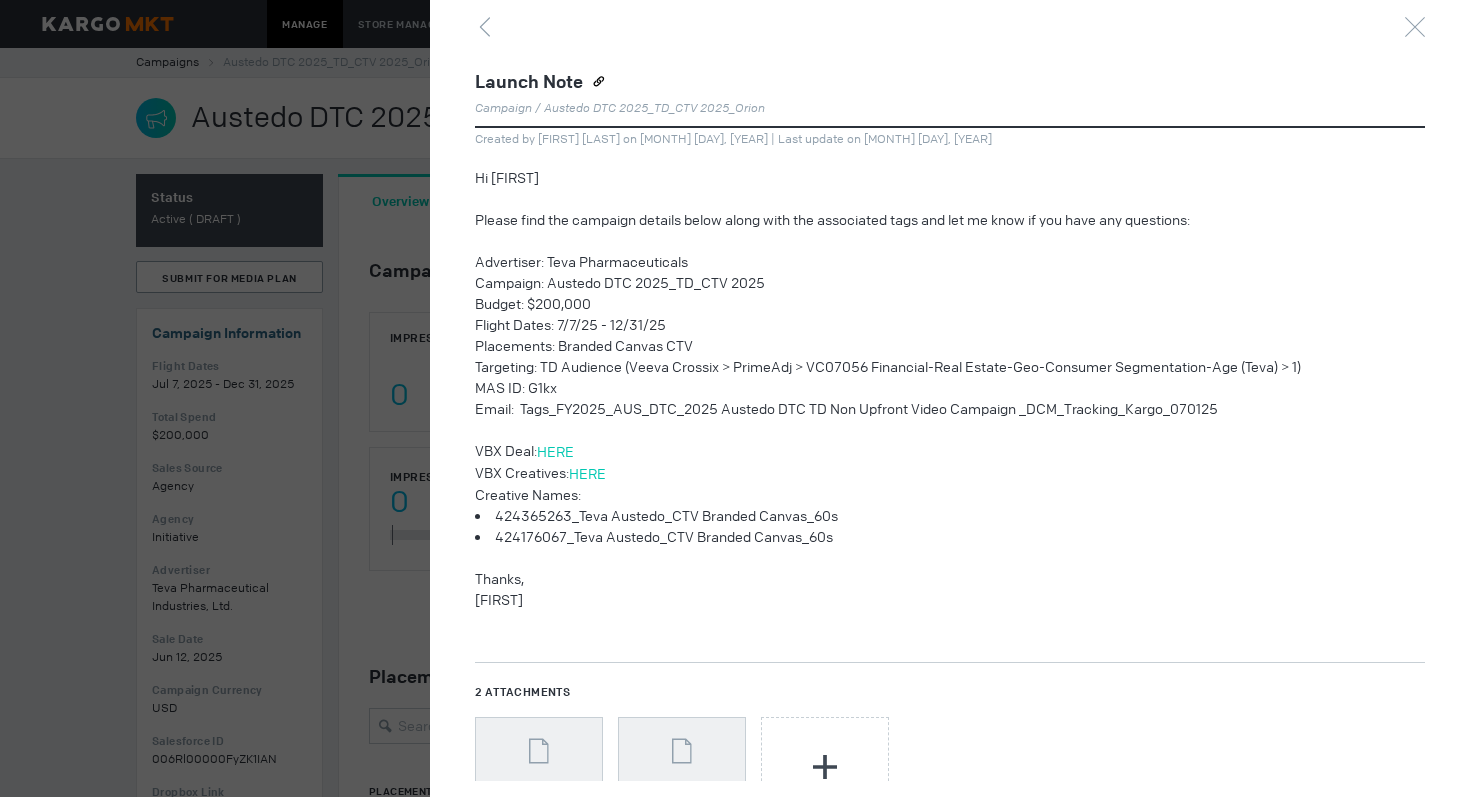 scroll, scrollTop: 0, scrollLeft: 0, axis: both 